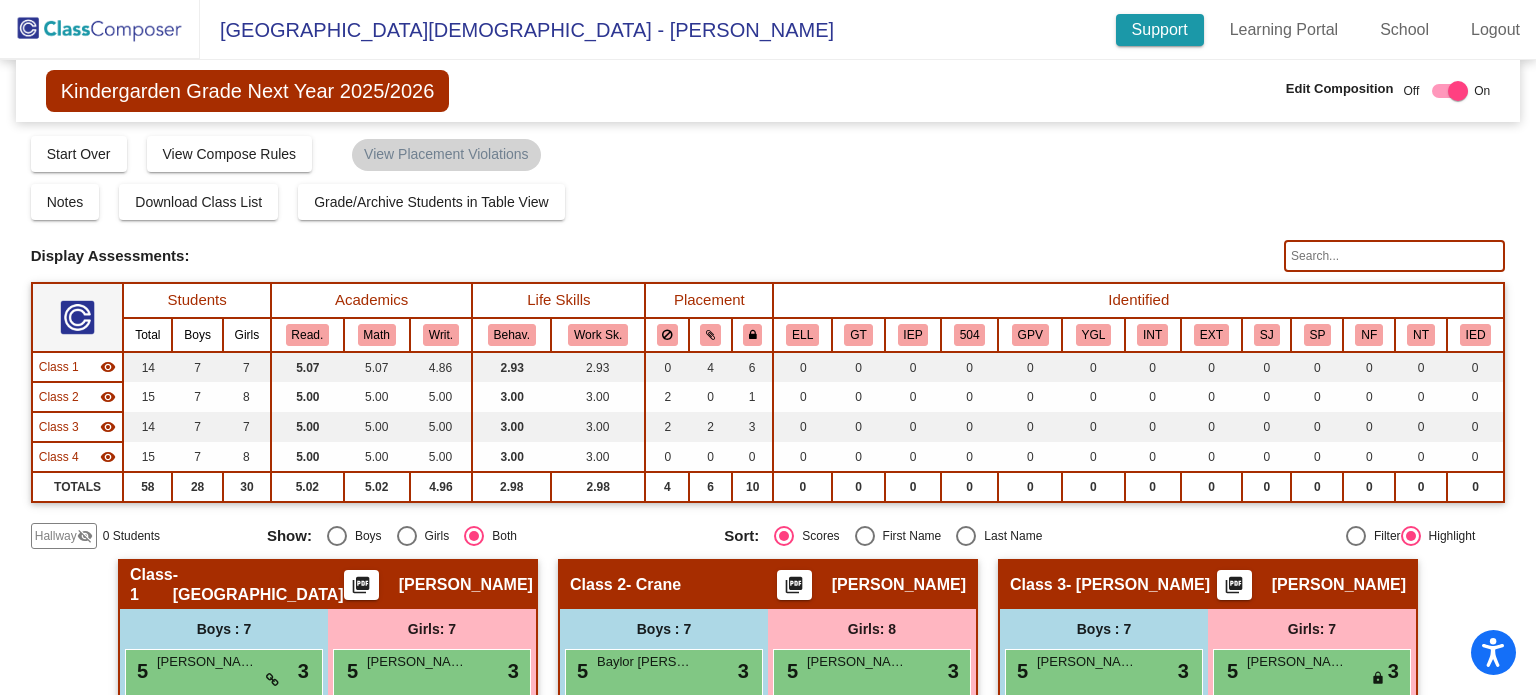 scroll, scrollTop: 0, scrollLeft: 0, axis: both 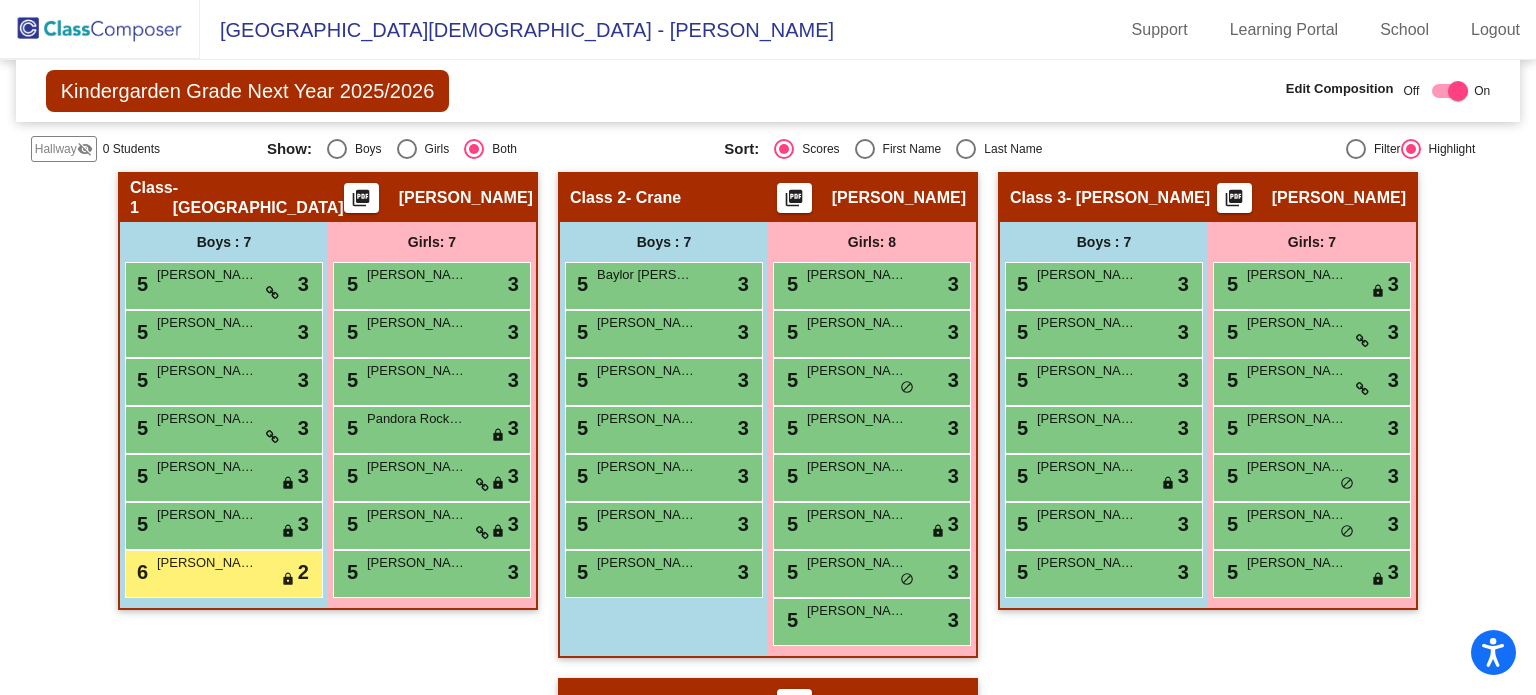 click 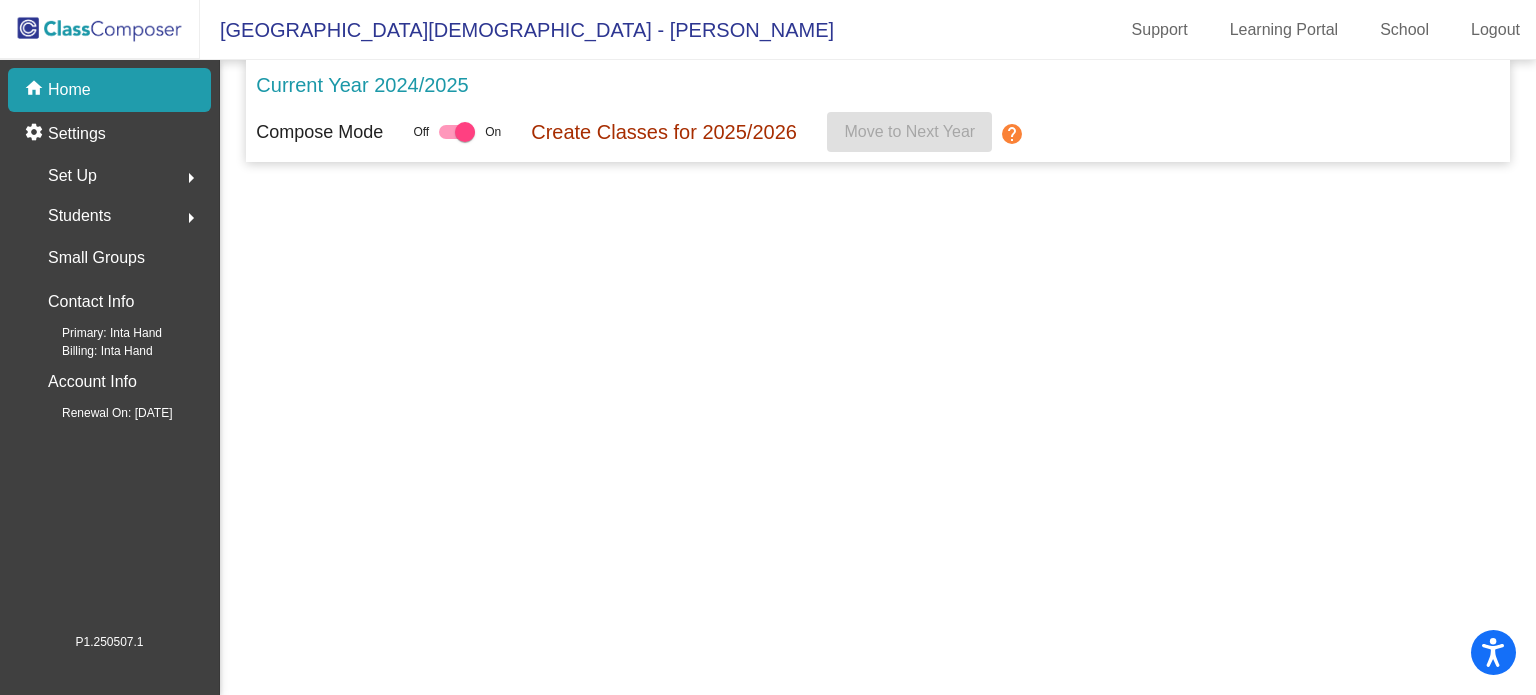 scroll, scrollTop: 0, scrollLeft: 0, axis: both 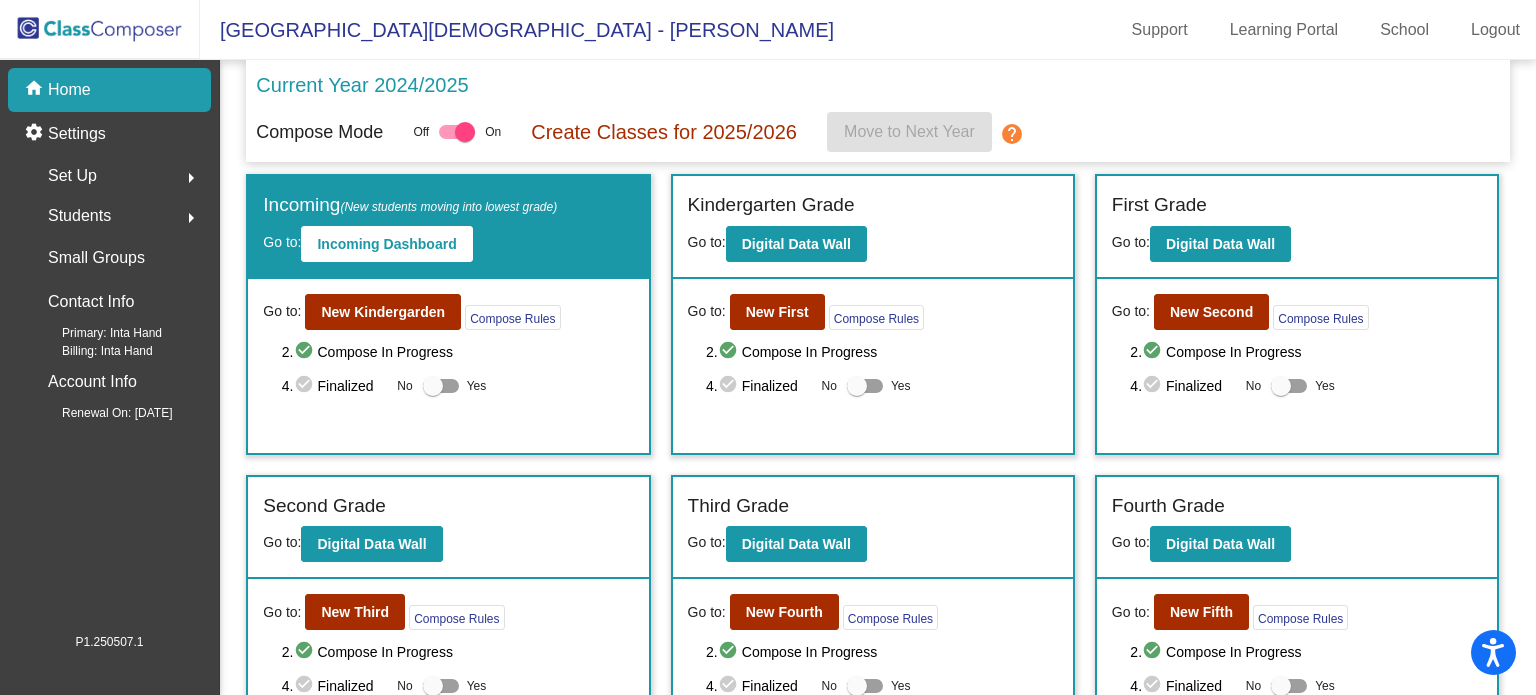 click at bounding box center (433, 386) 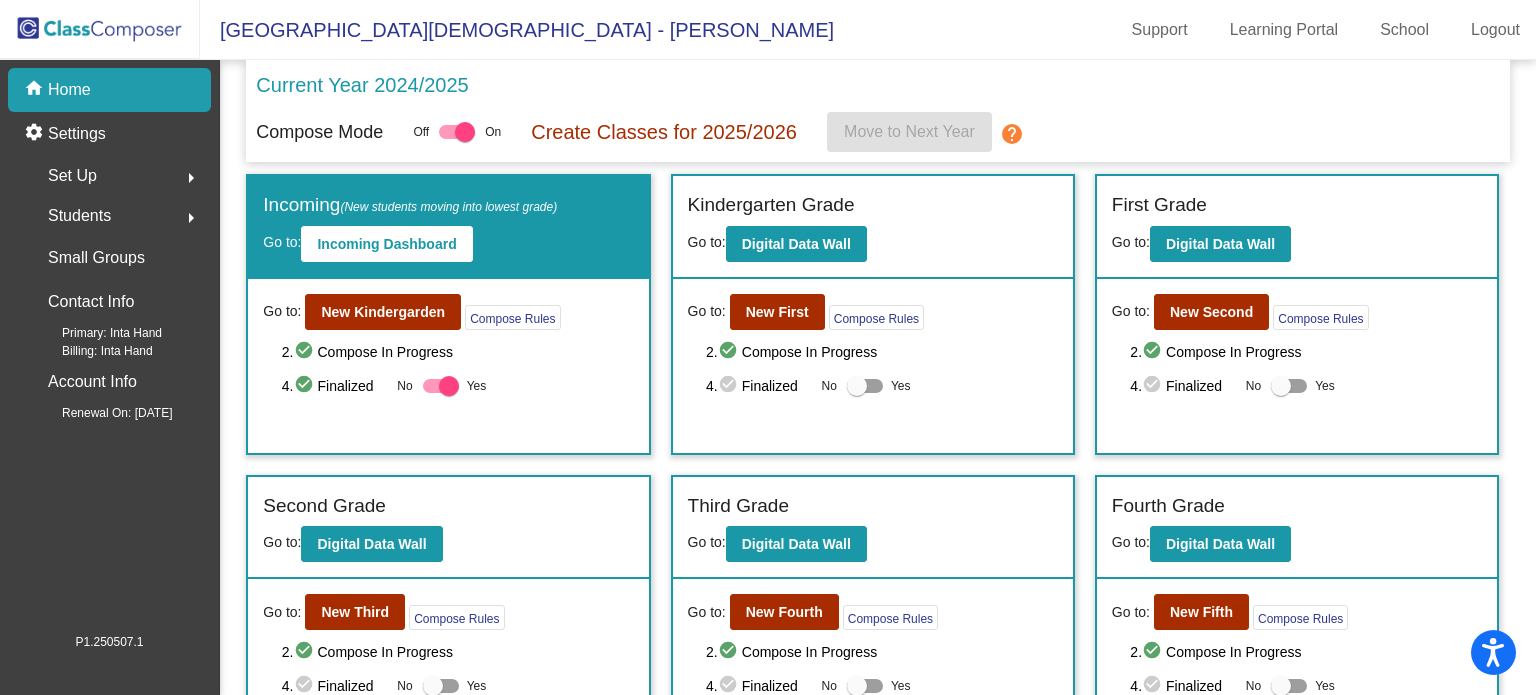 click at bounding box center [865, 386] 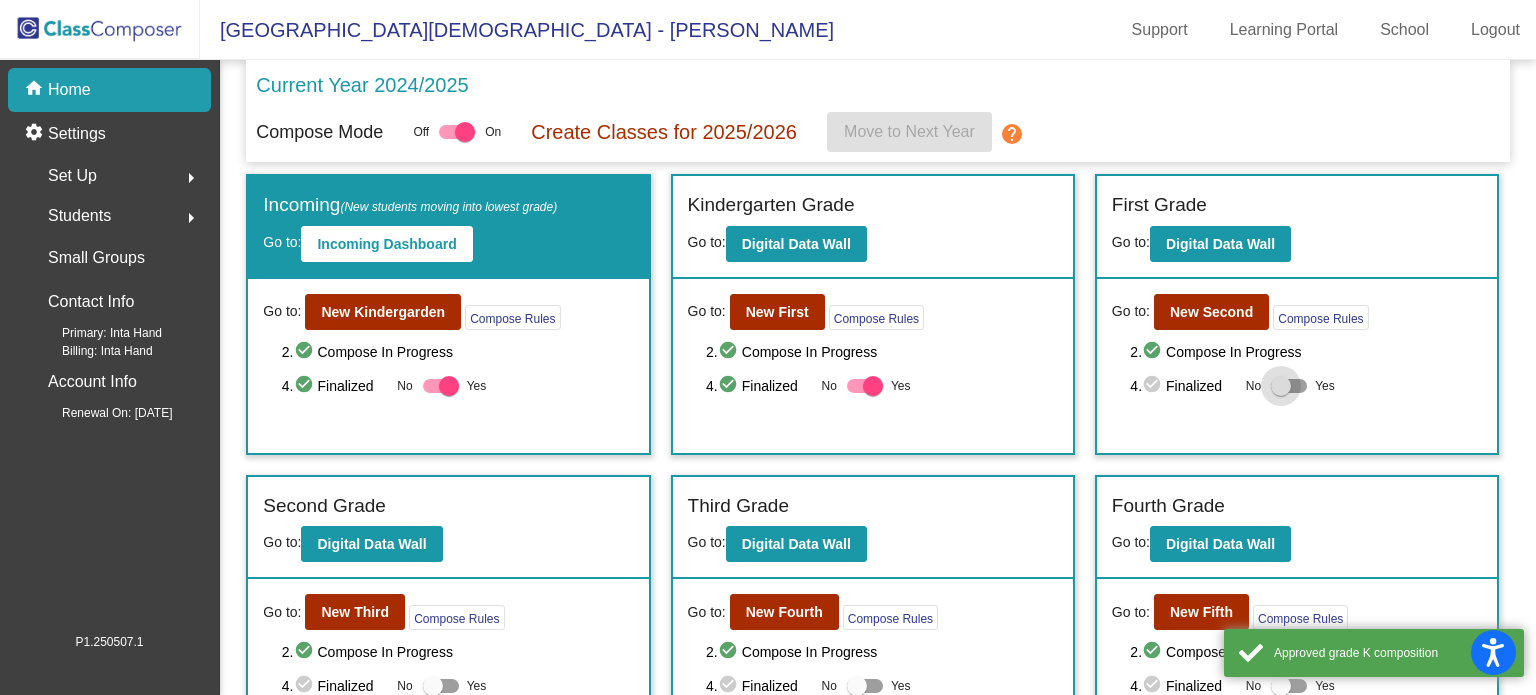 click at bounding box center [1289, 386] 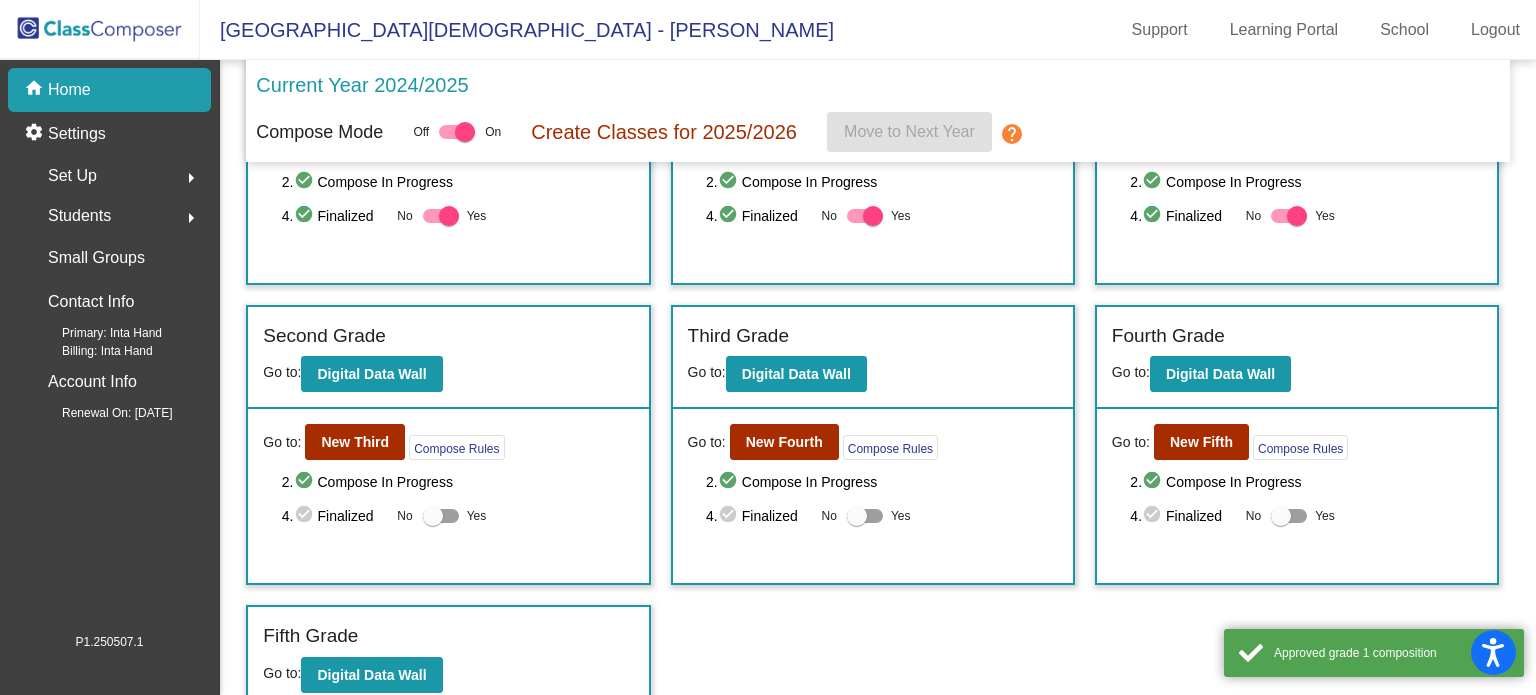 scroll, scrollTop: 177, scrollLeft: 0, axis: vertical 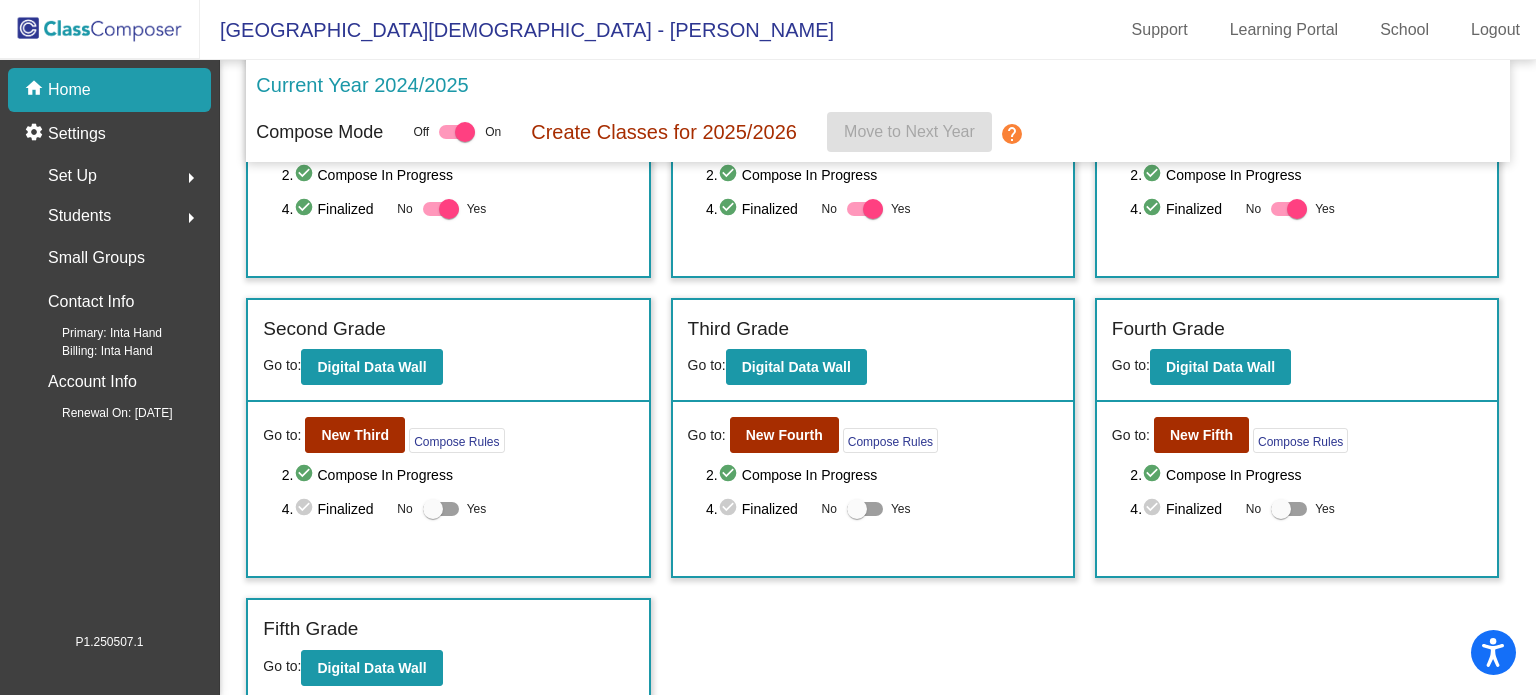 click at bounding box center (441, 509) 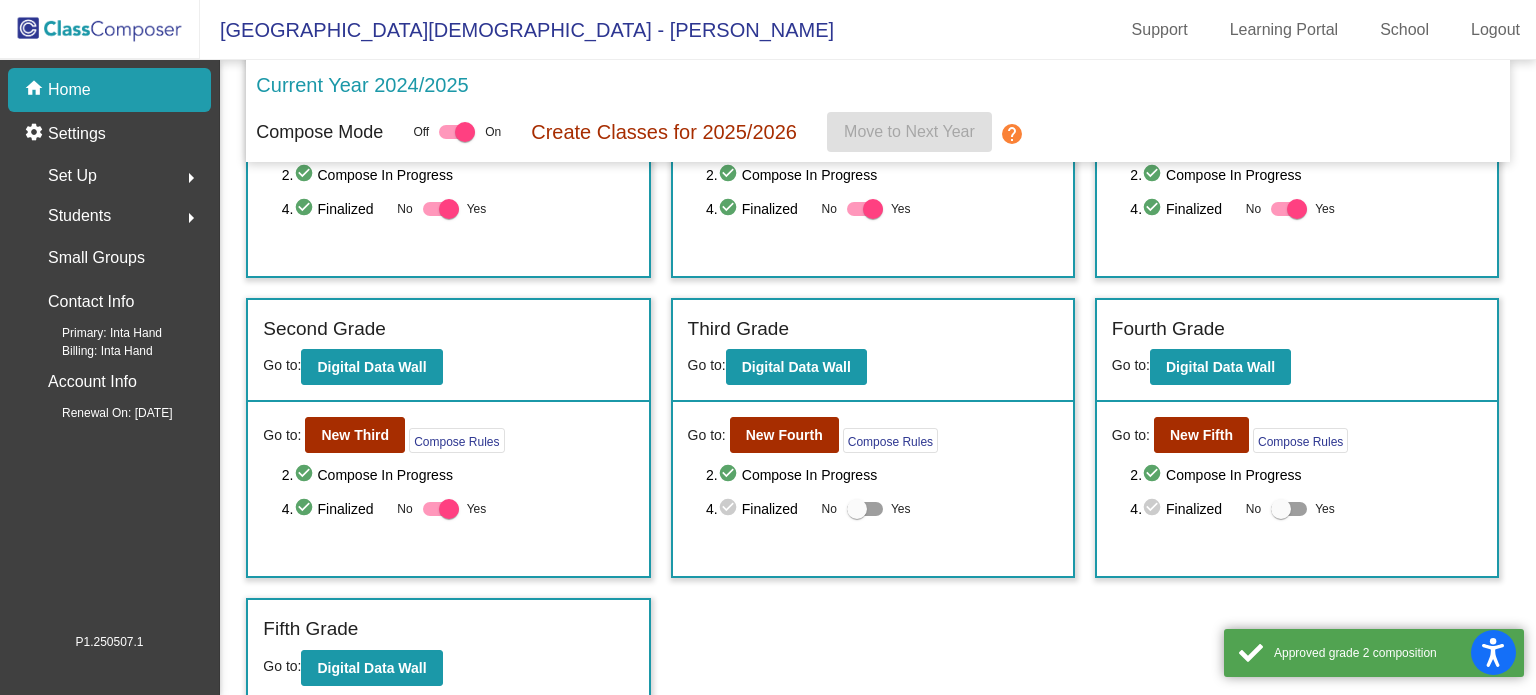 click at bounding box center (865, 509) 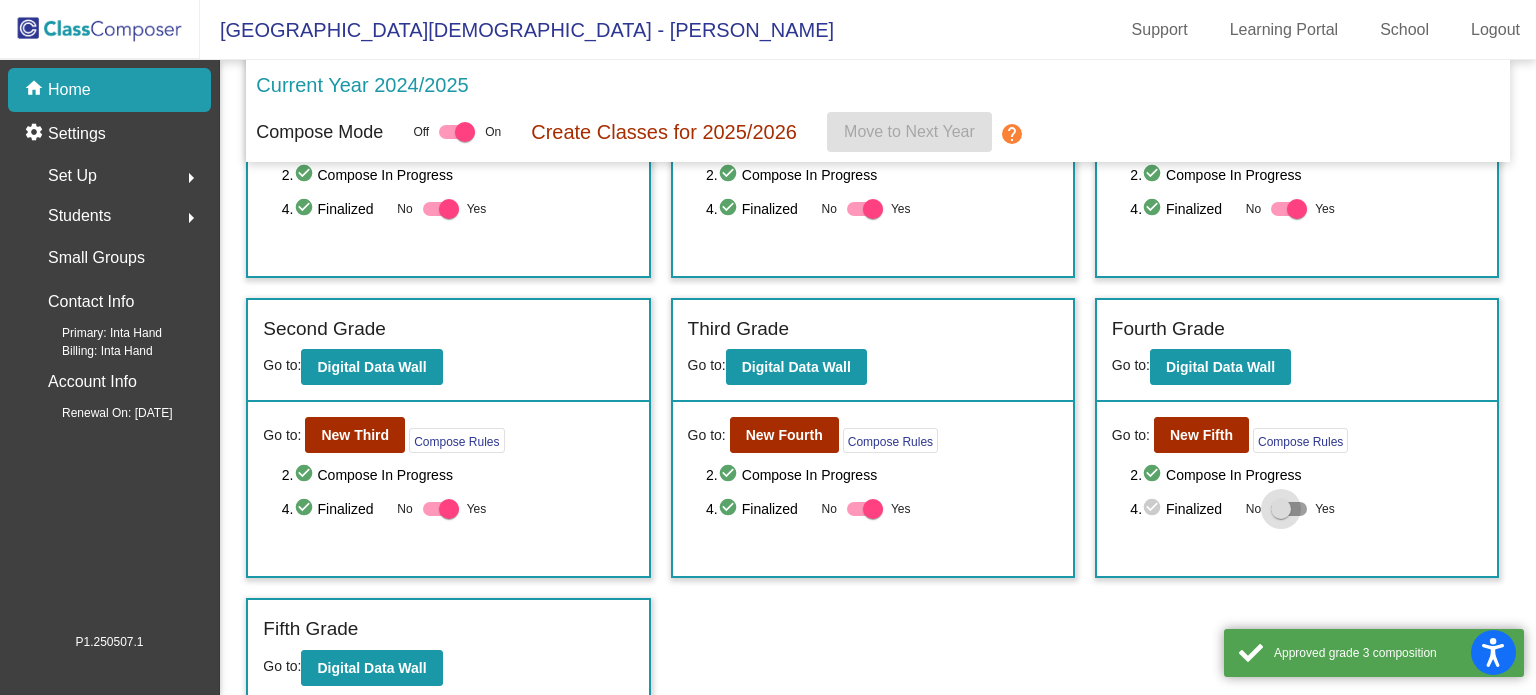 click at bounding box center [1289, 509] 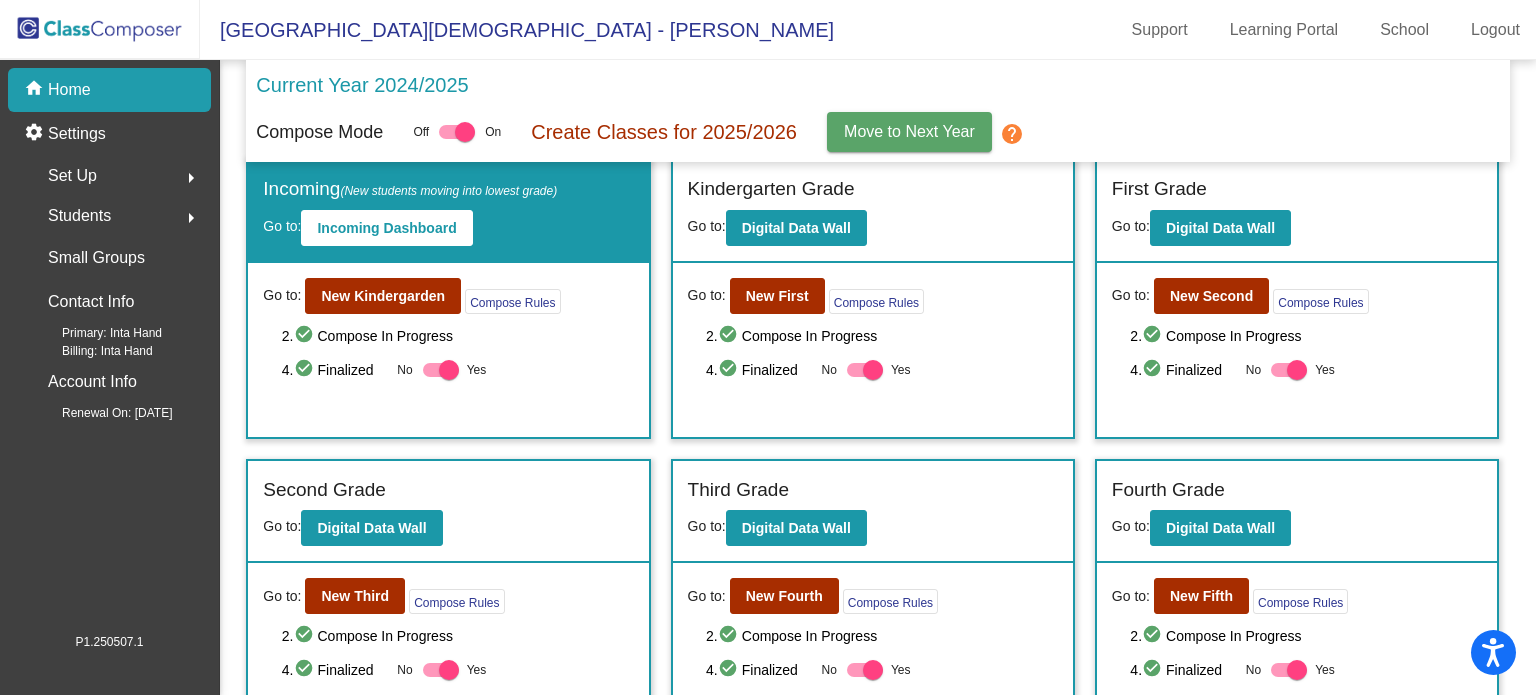 scroll, scrollTop: 14, scrollLeft: 0, axis: vertical 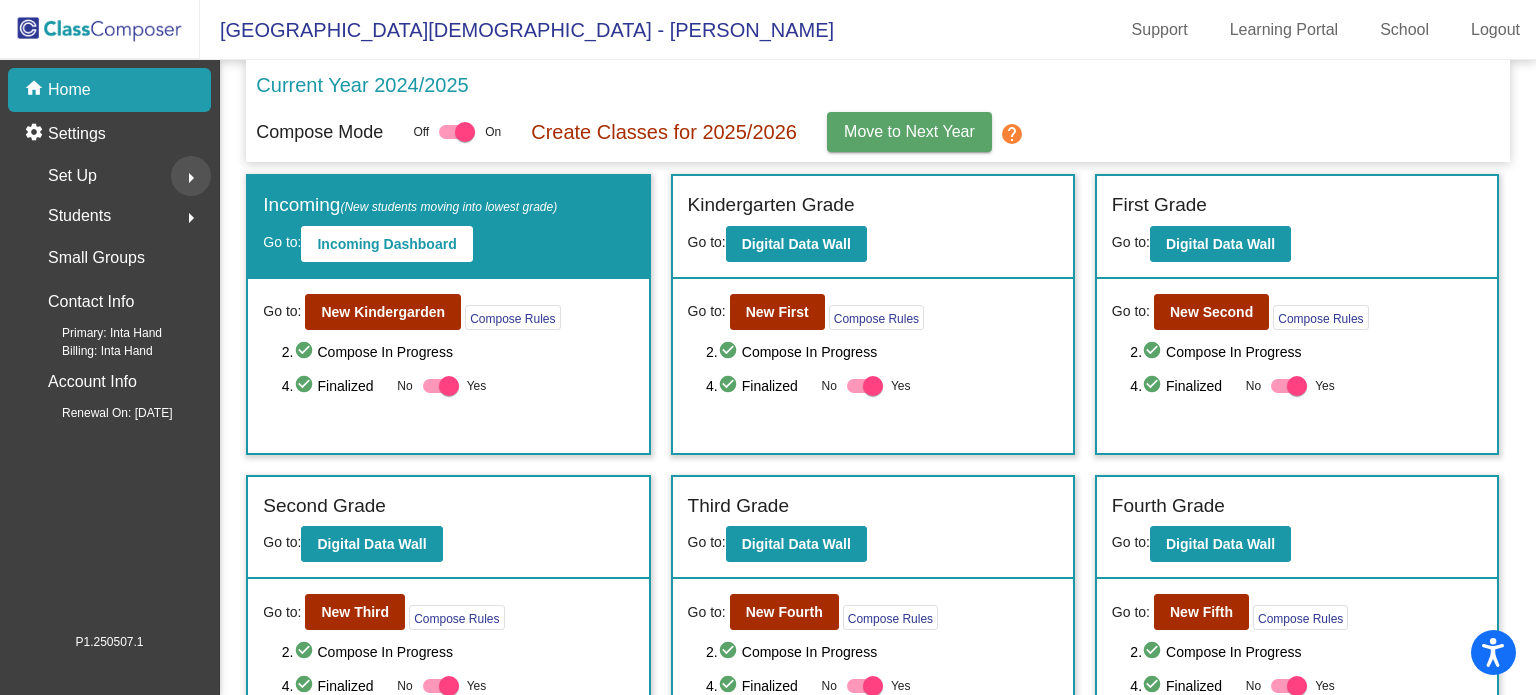 click on "arrow_right" 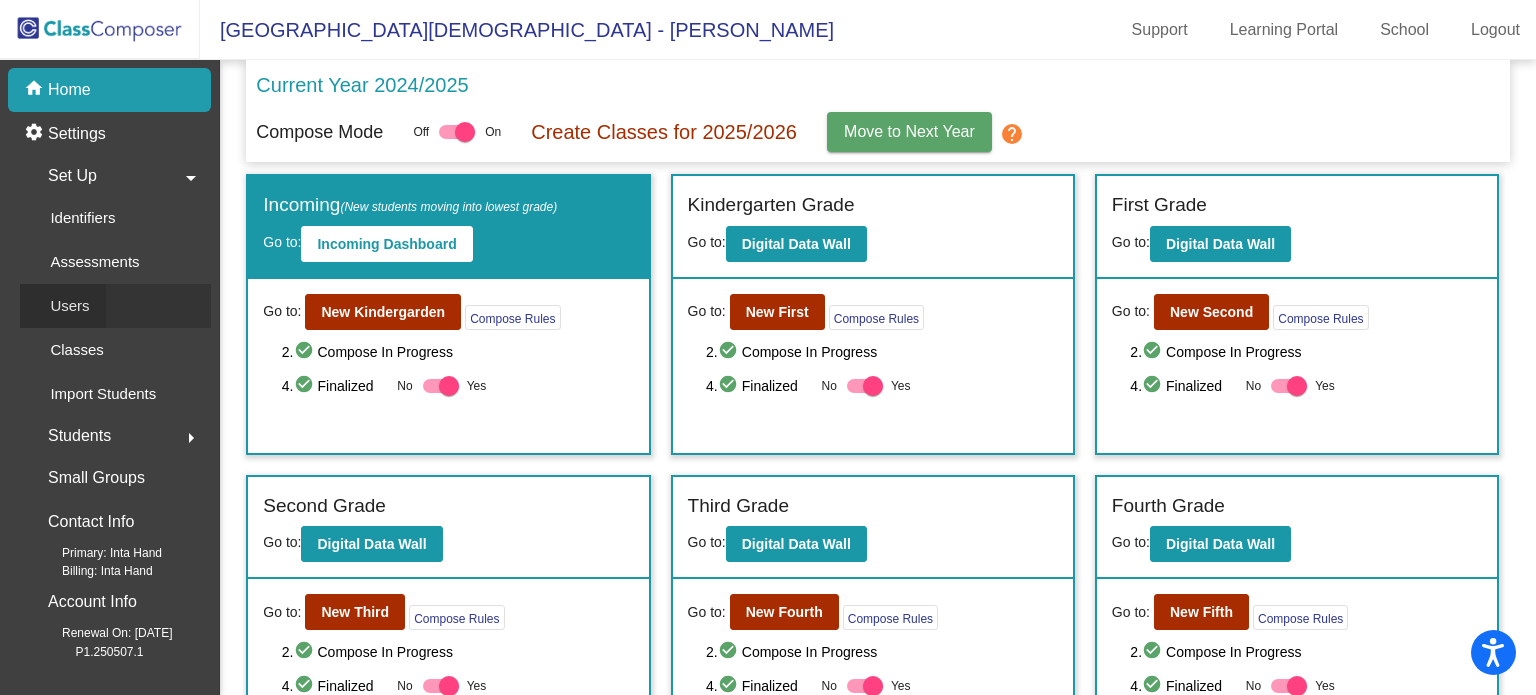 click on "Users" 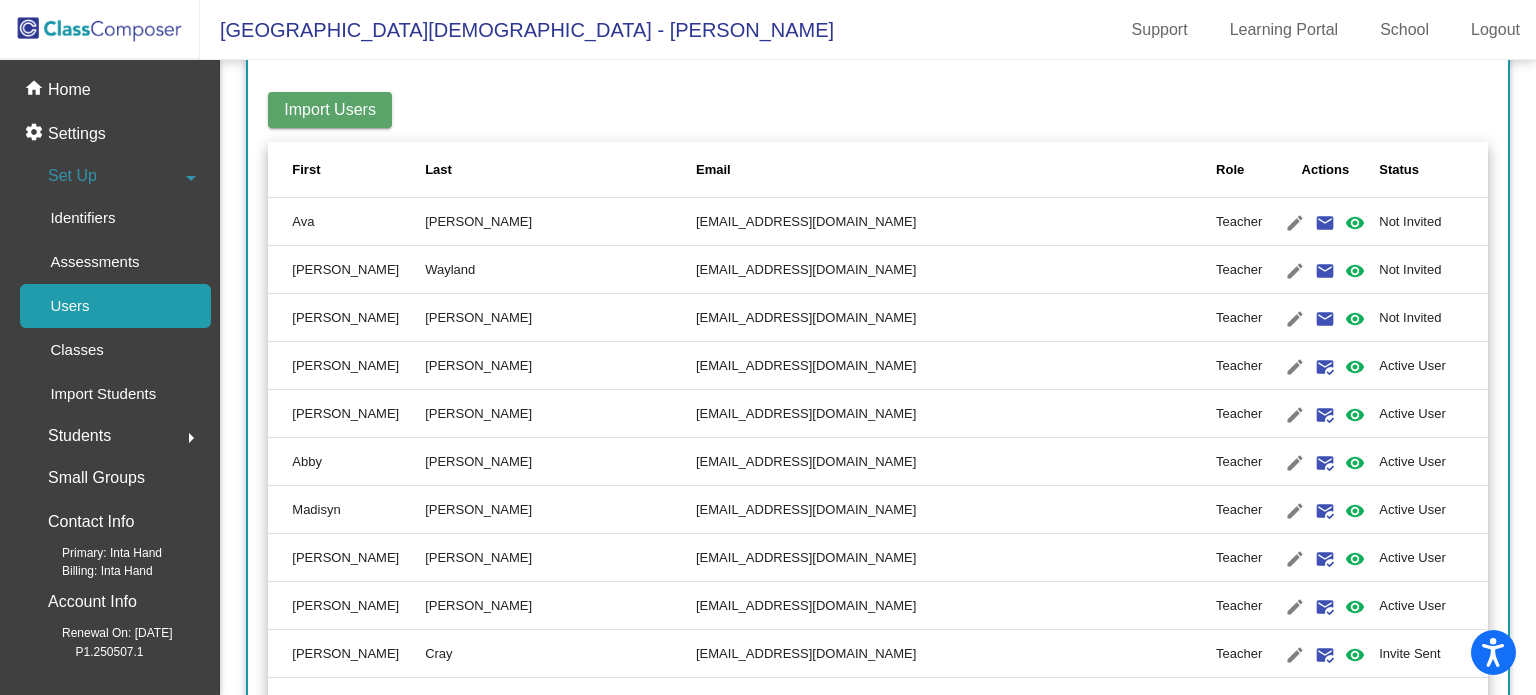 scroll, scrollTop: 296, scrollLeft: 0, axis: vertical 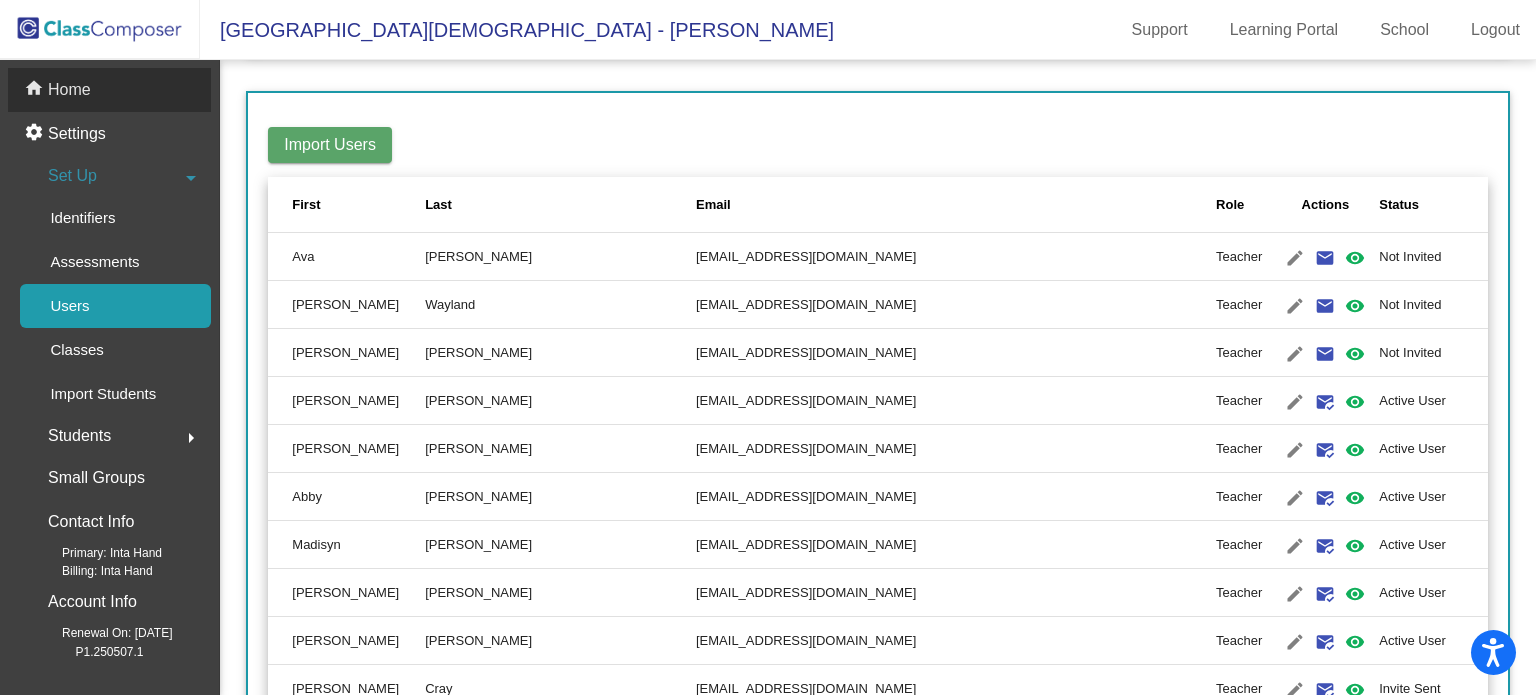 click on "home Home" 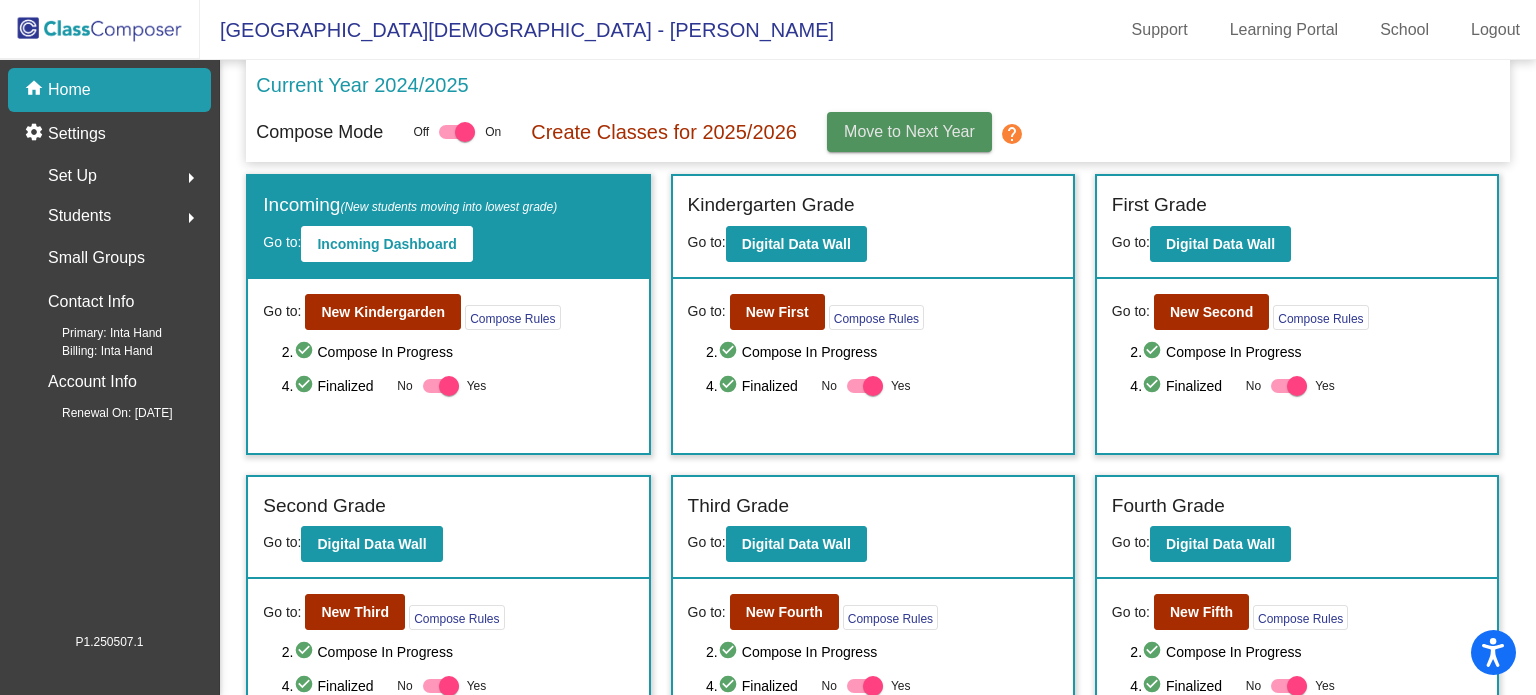 click on "Move to Next Year" 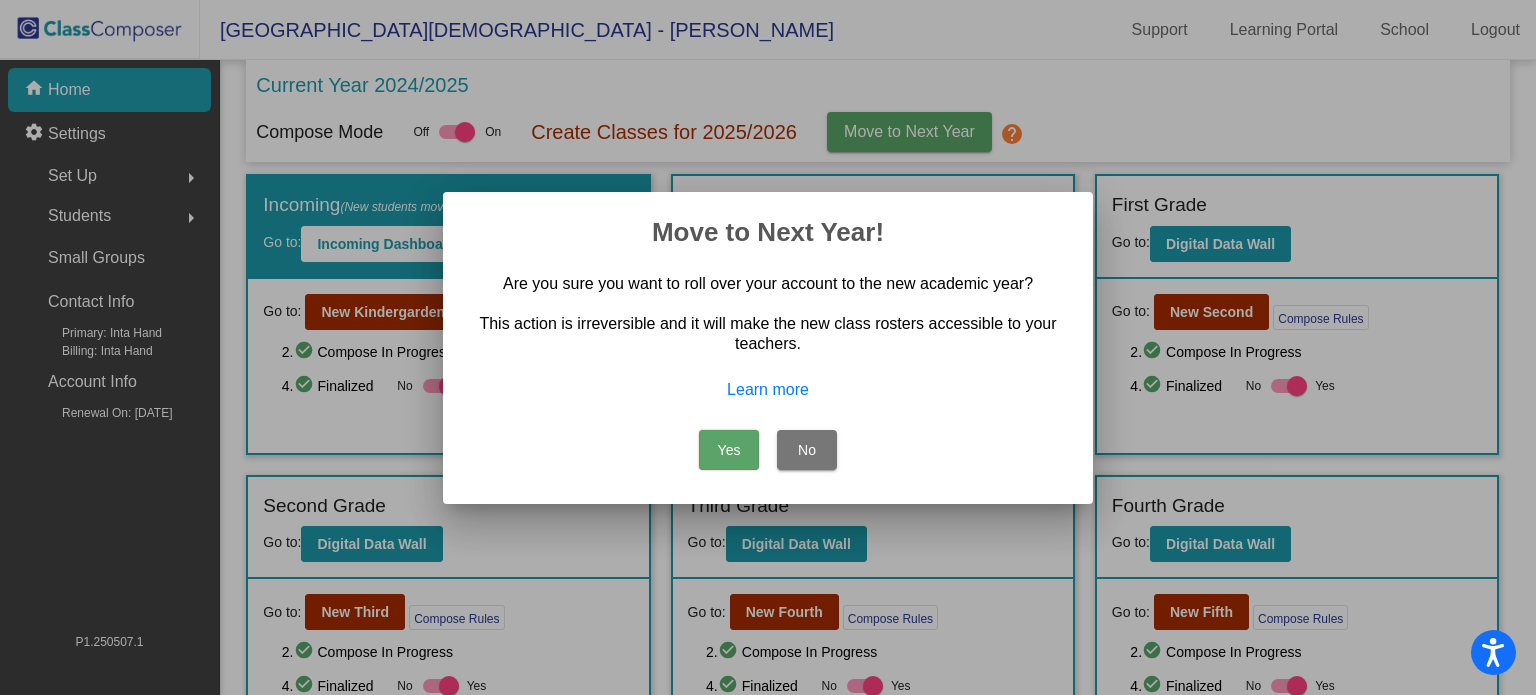 click on "Yes" at bounding box center (729, 450) 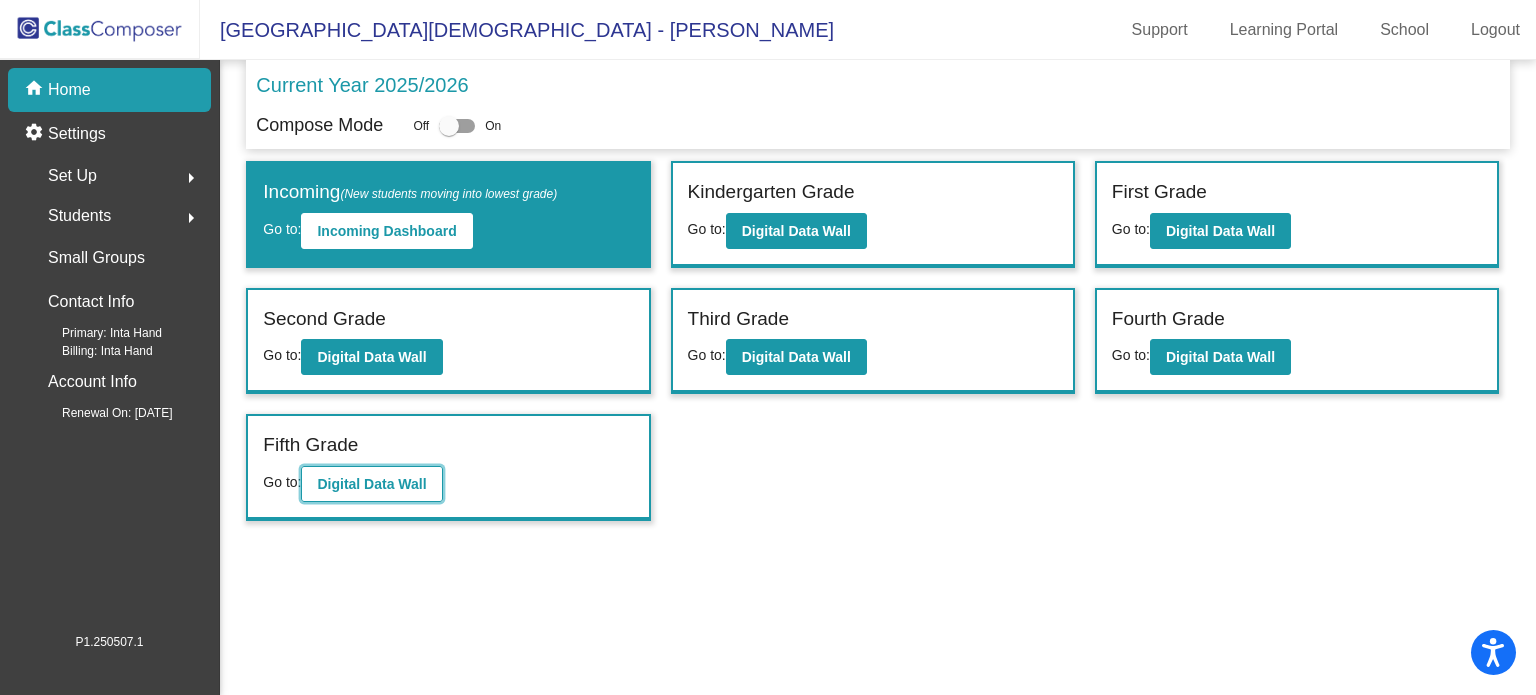 click on "Digital Data Wall" 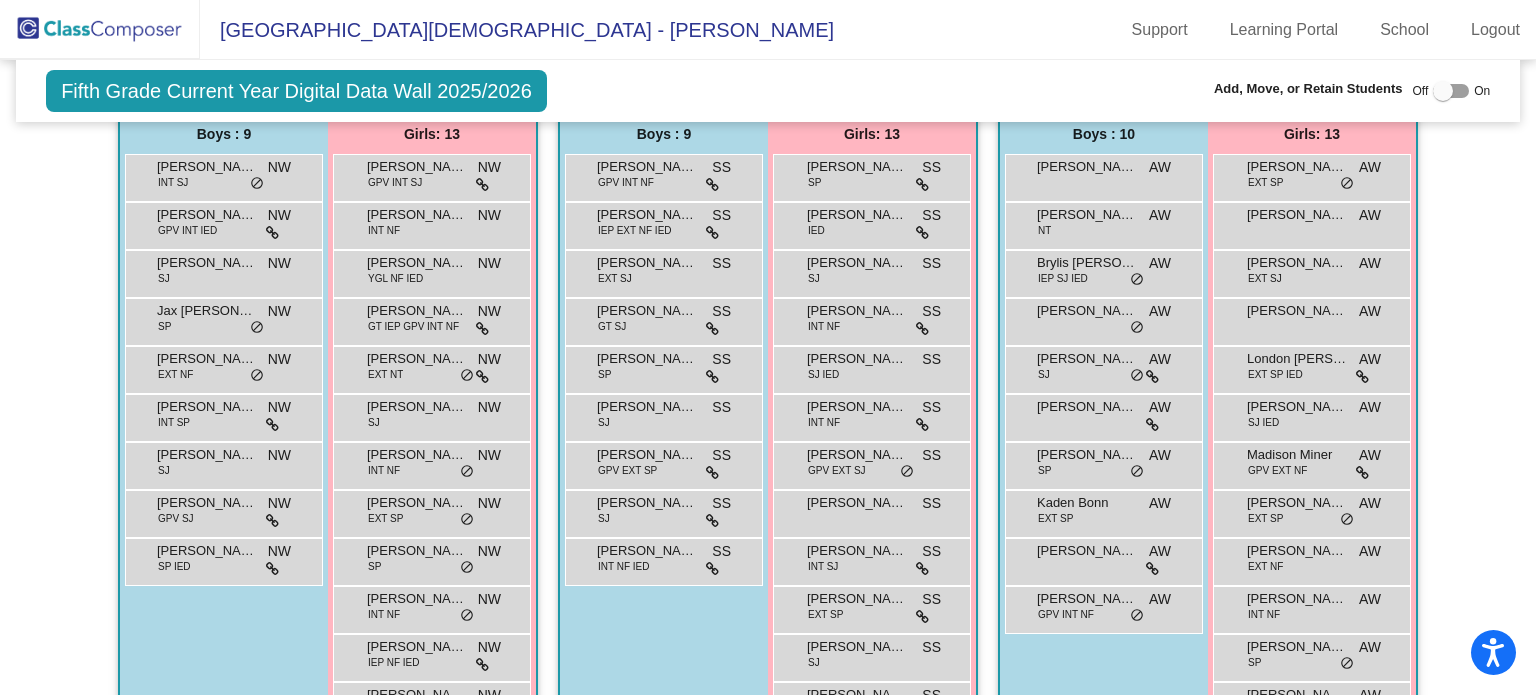 scroll, scrollTop: 0, scrollLeft: 0, axis: both 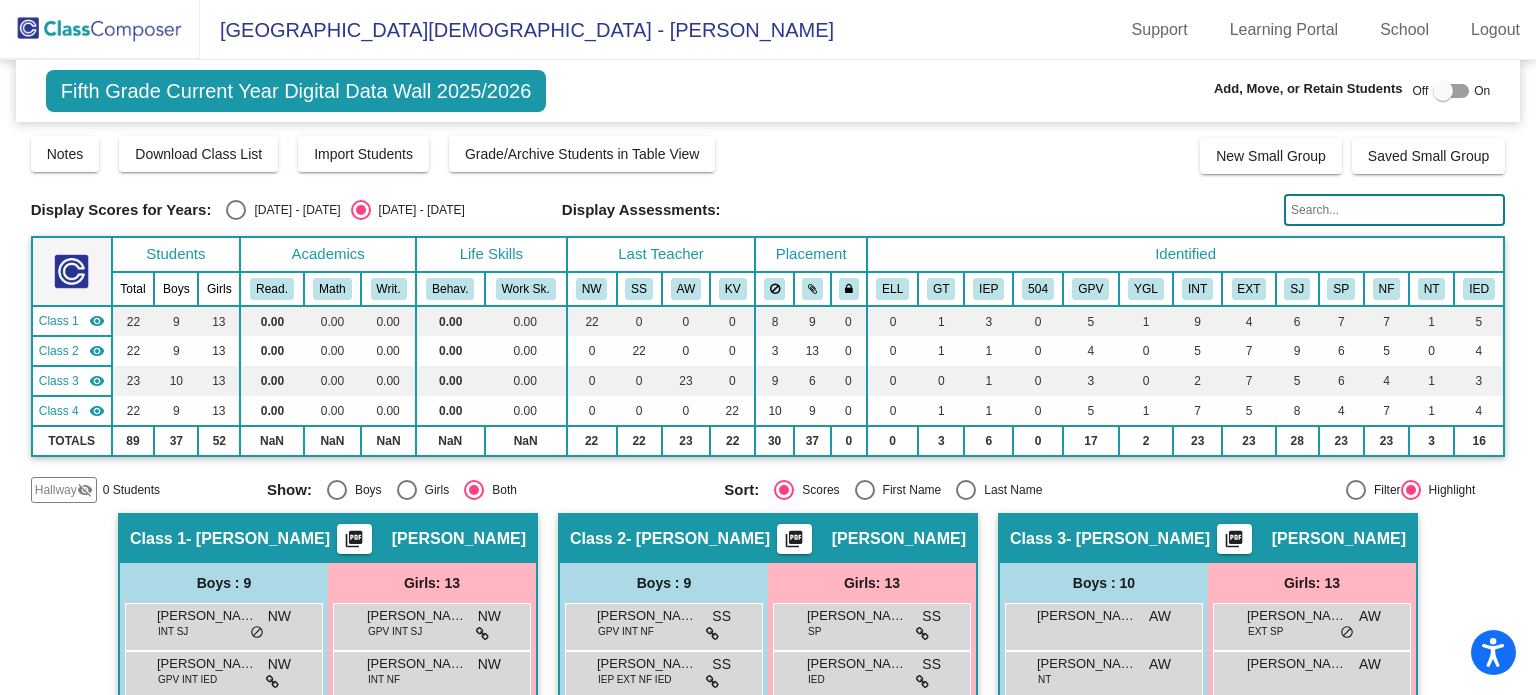 click 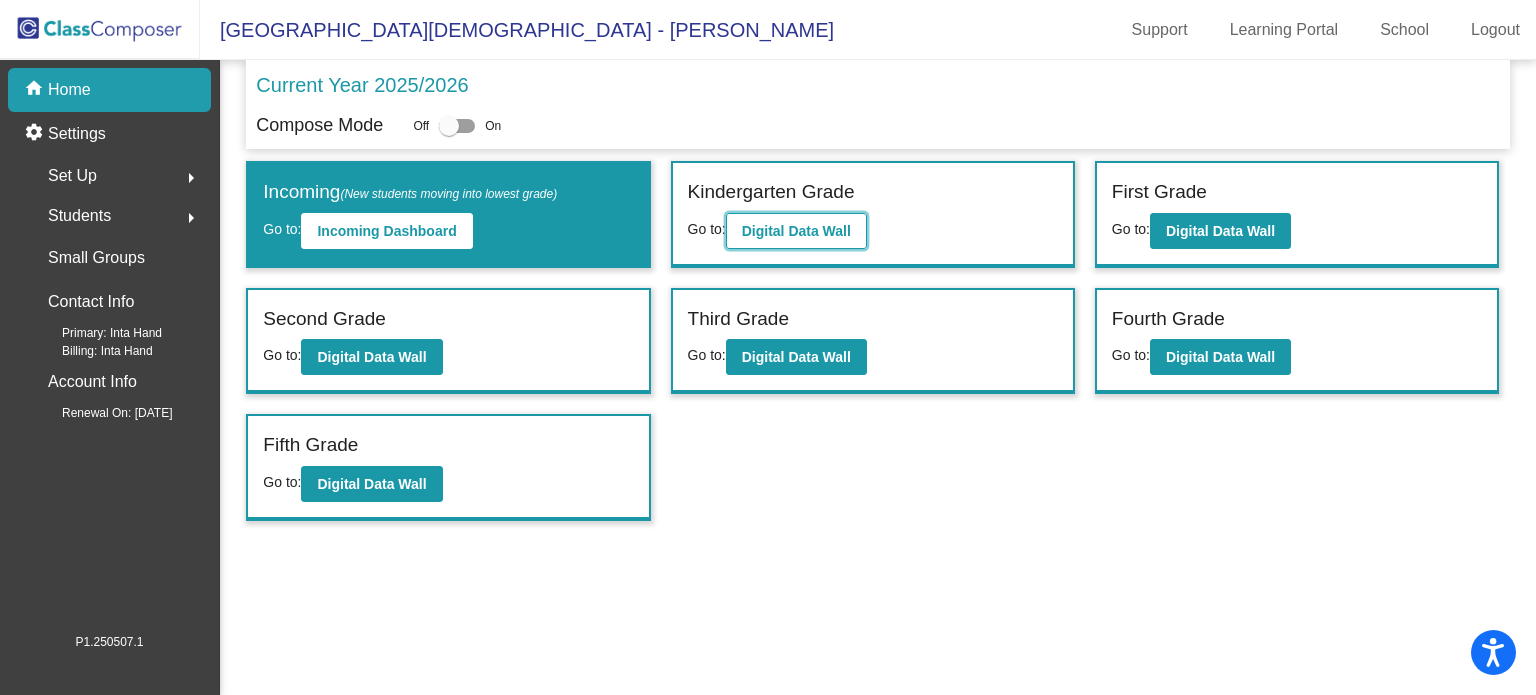 click on "Digital Data Wall" 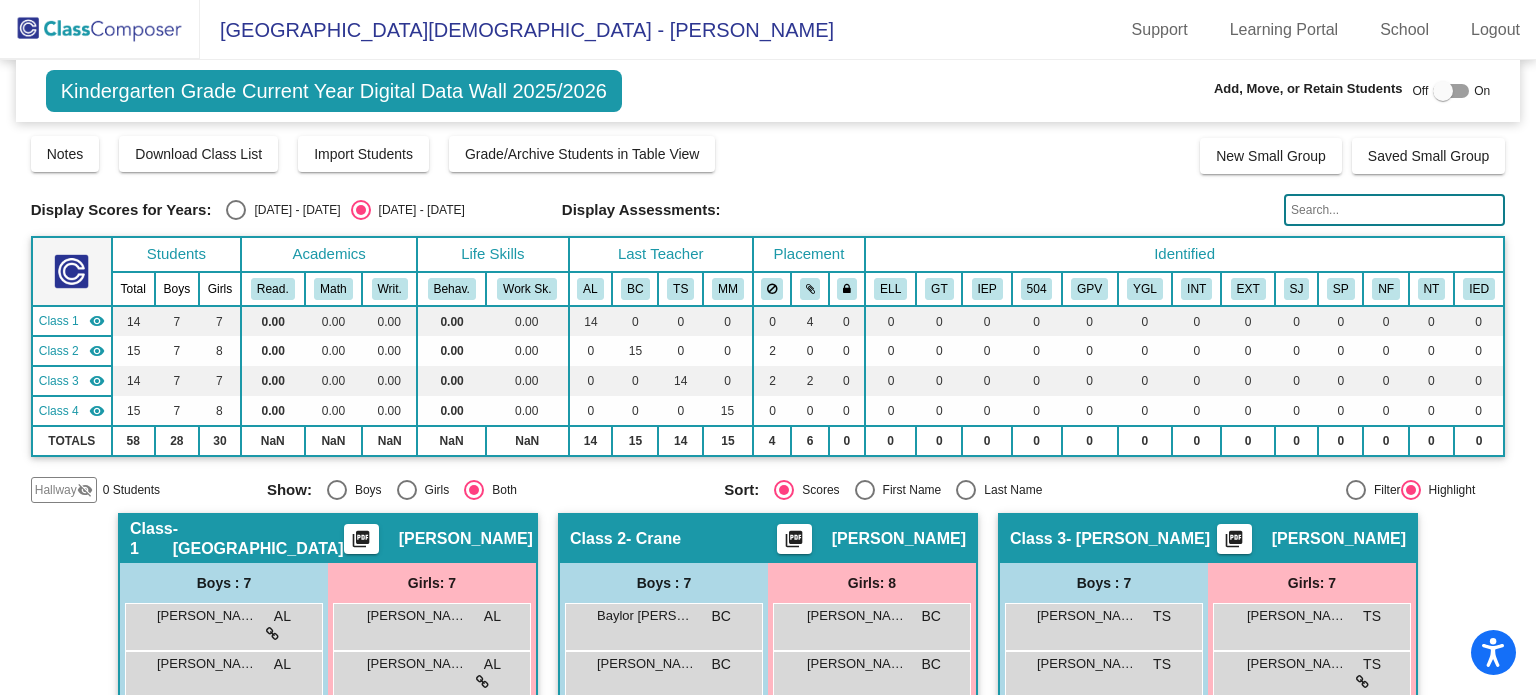 click 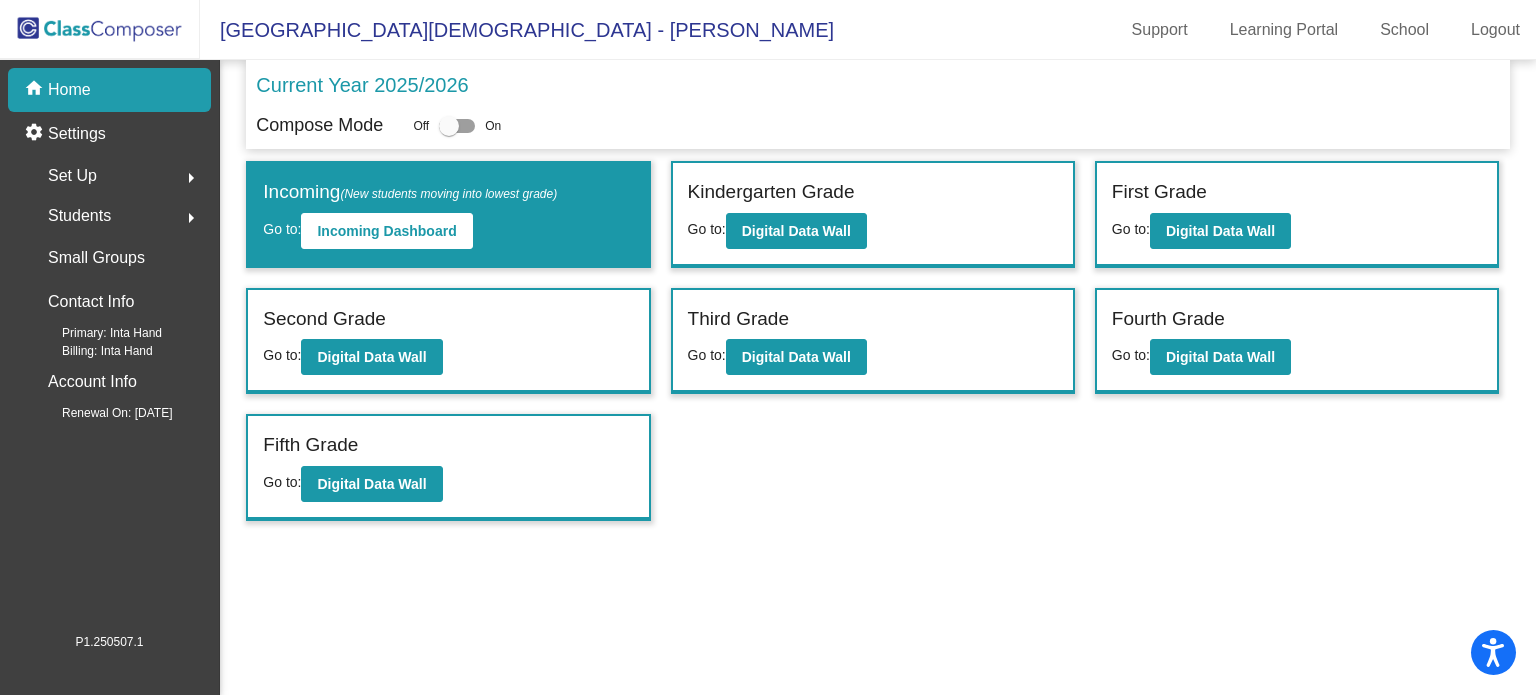 click on "arrow_right" 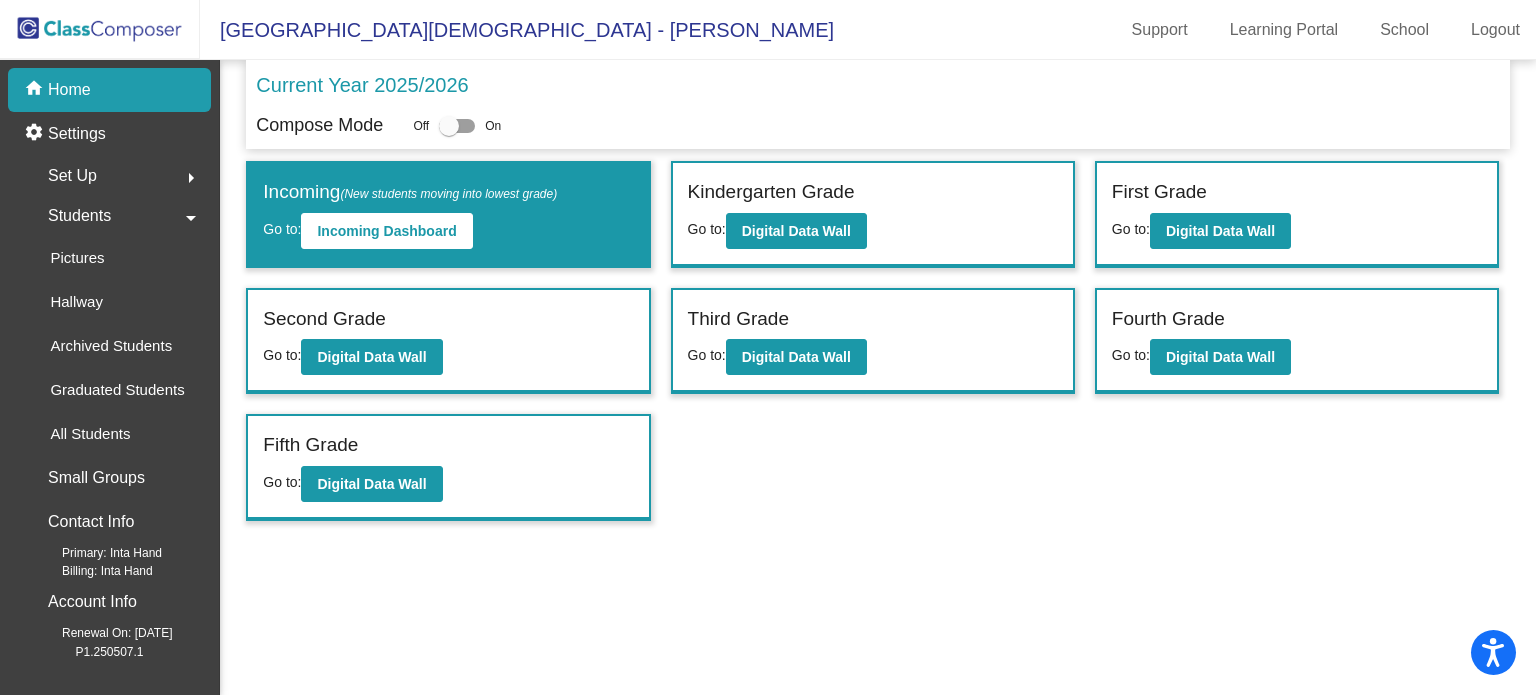 click on "arrow_right" 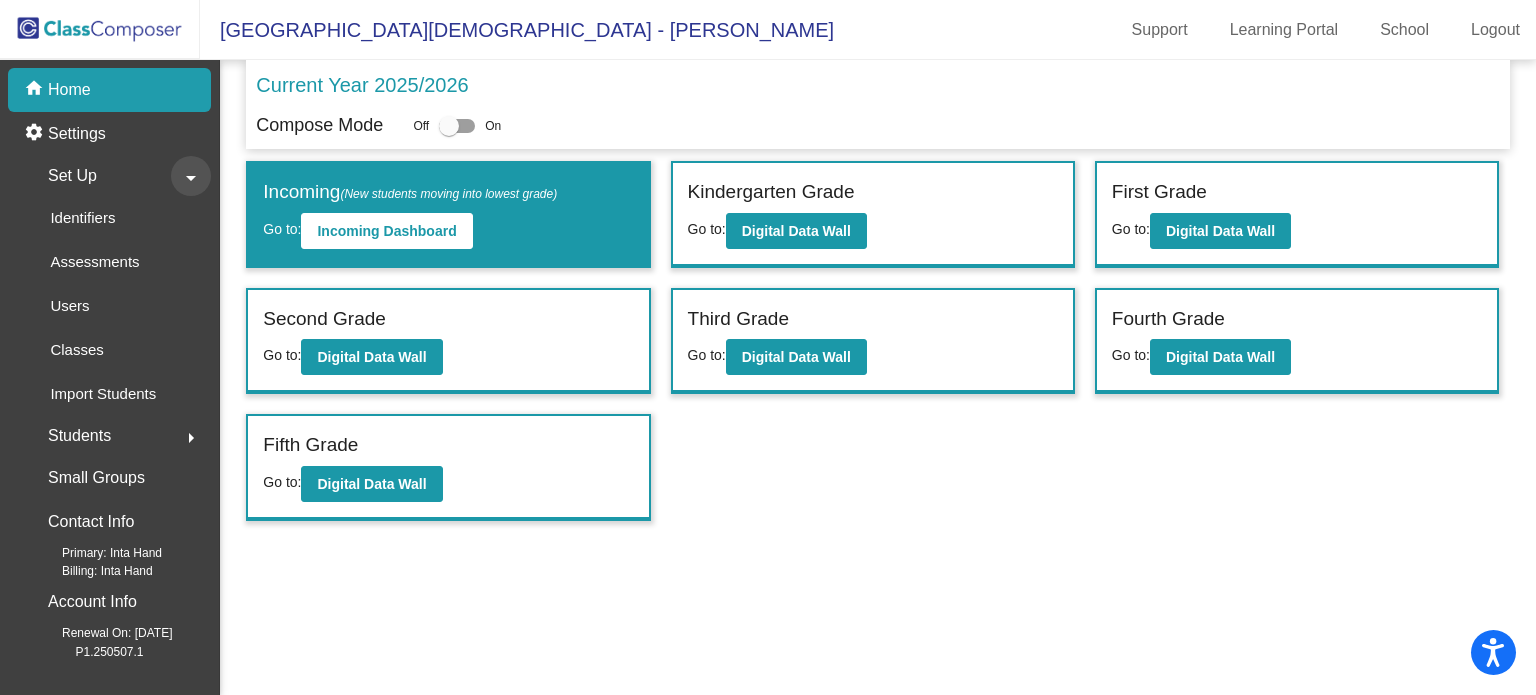 click on "arrow_drop_down" 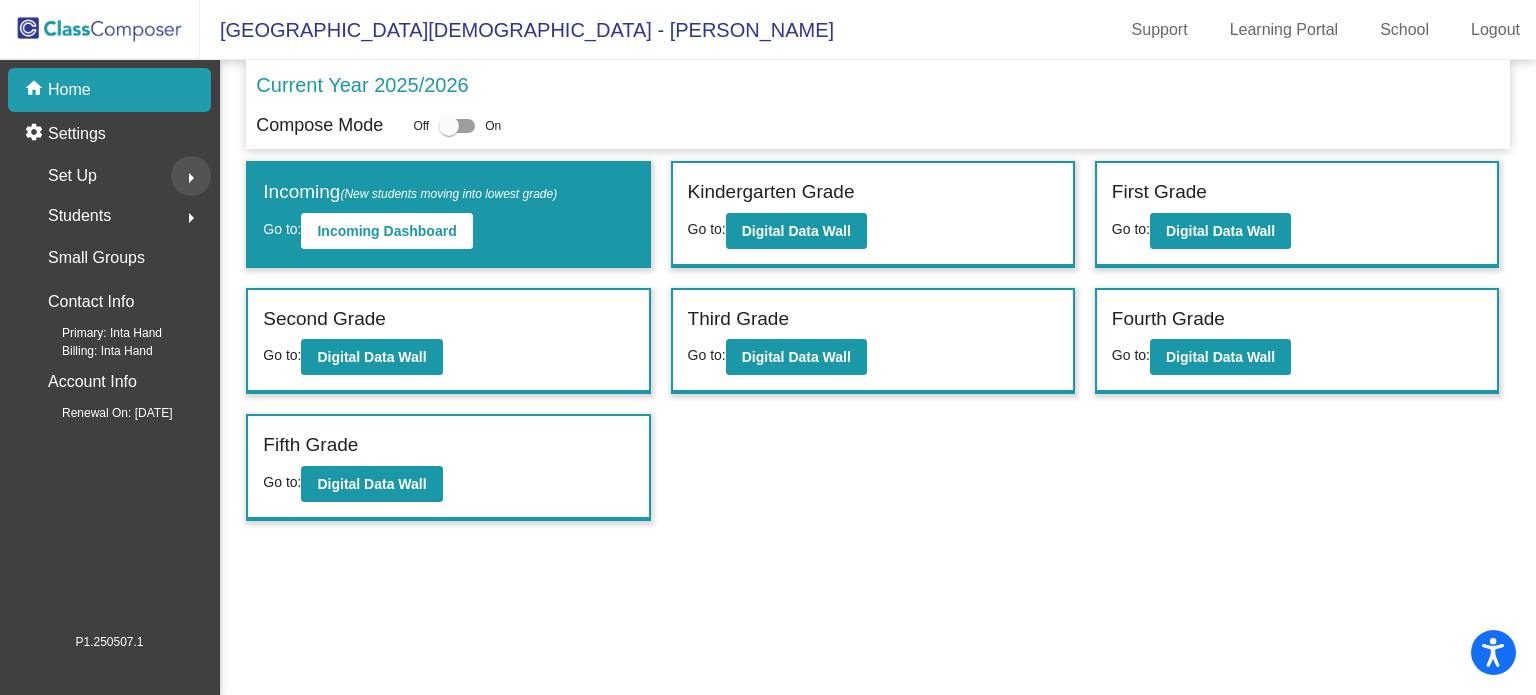 click on "arrow_right" 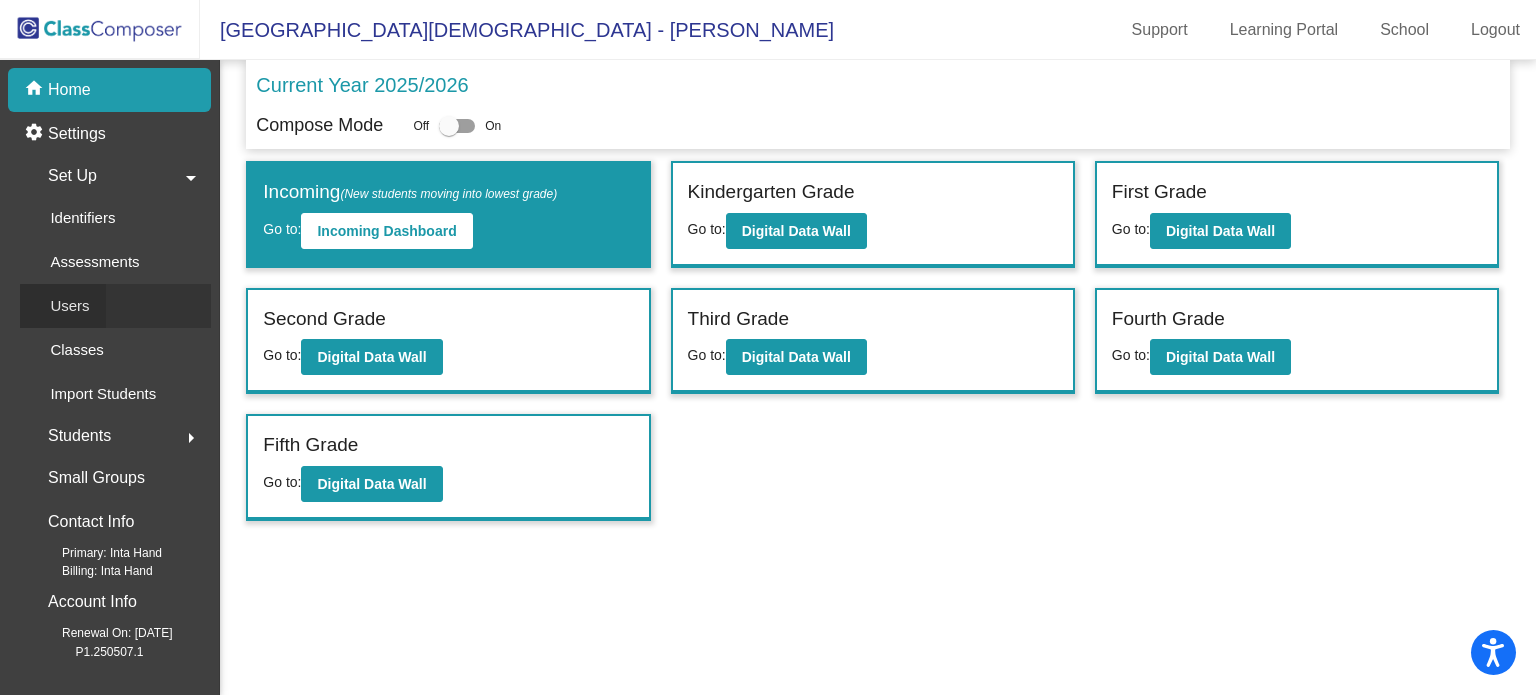 click on "Users" 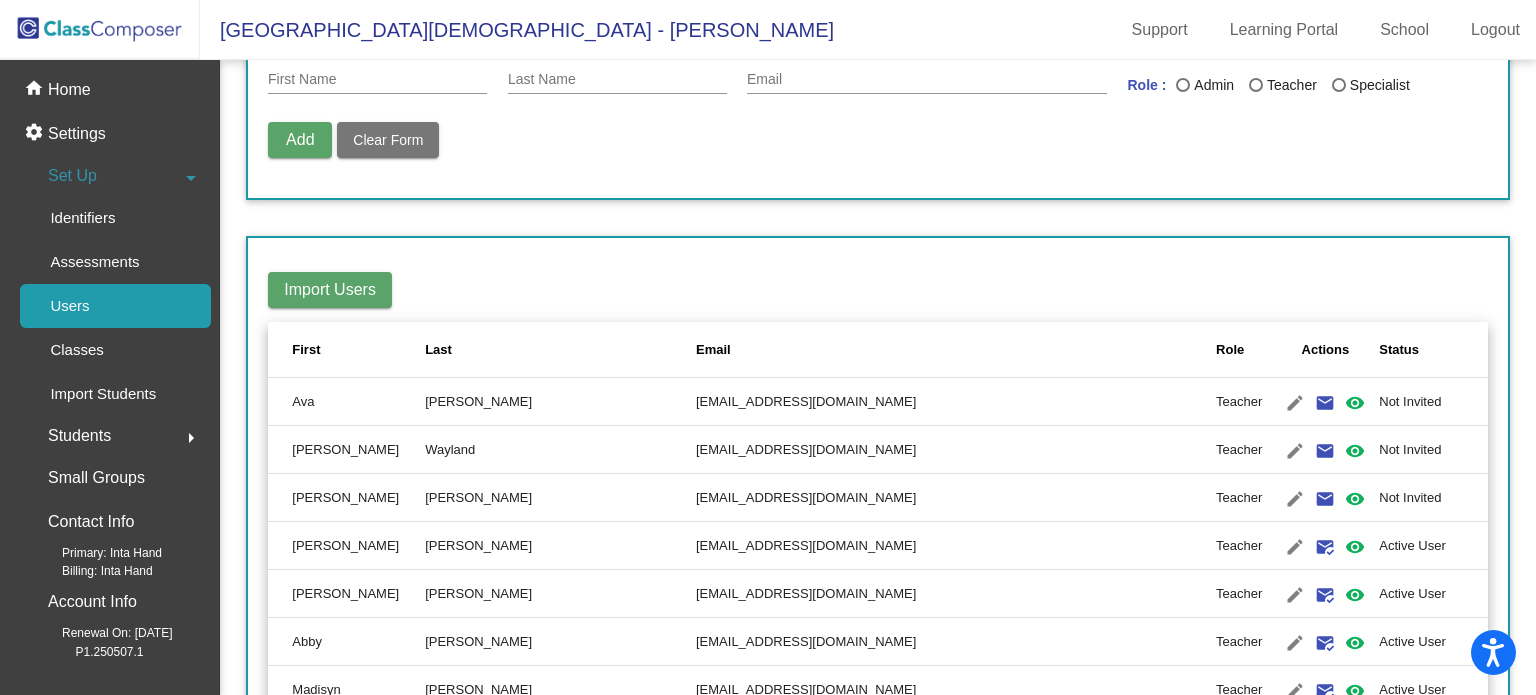 scroll, scrollTop: 109, scrollLeft: 0, axis: vertical 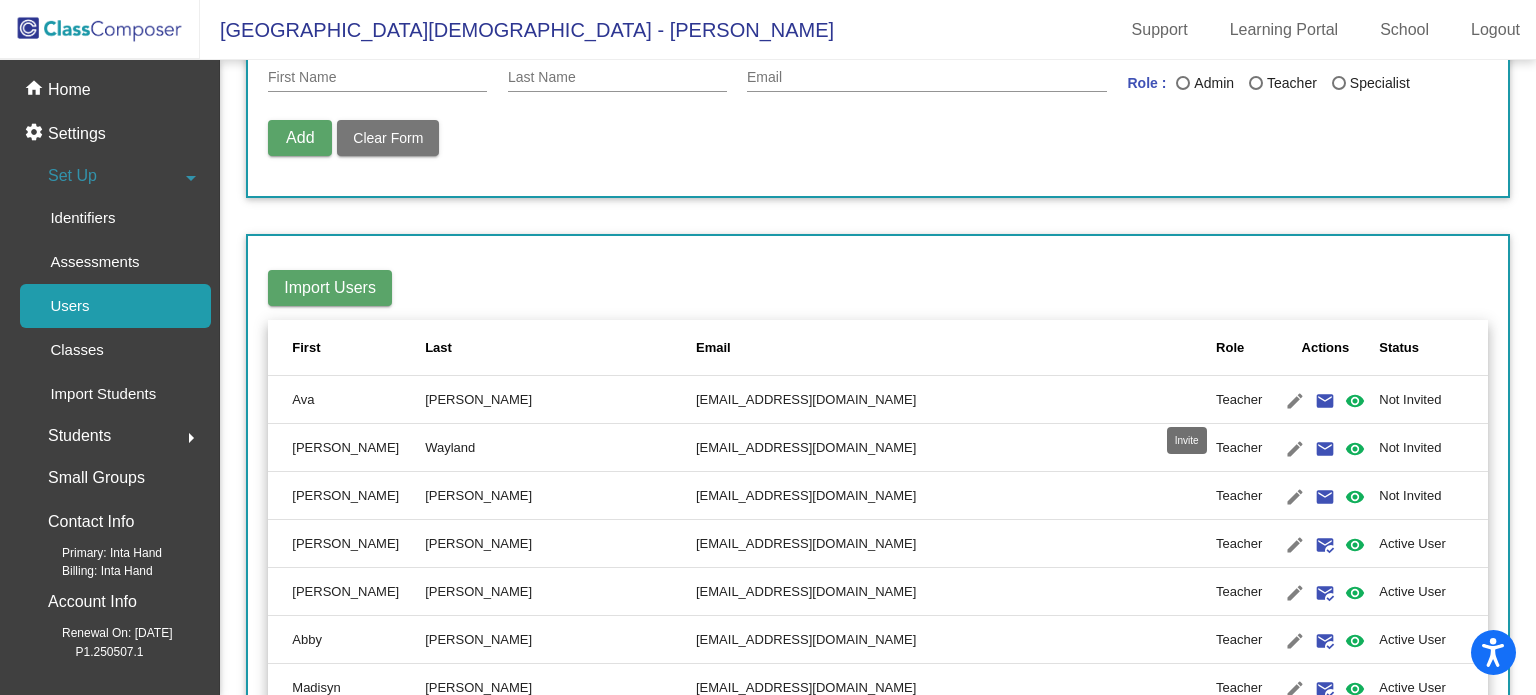 click on "email" 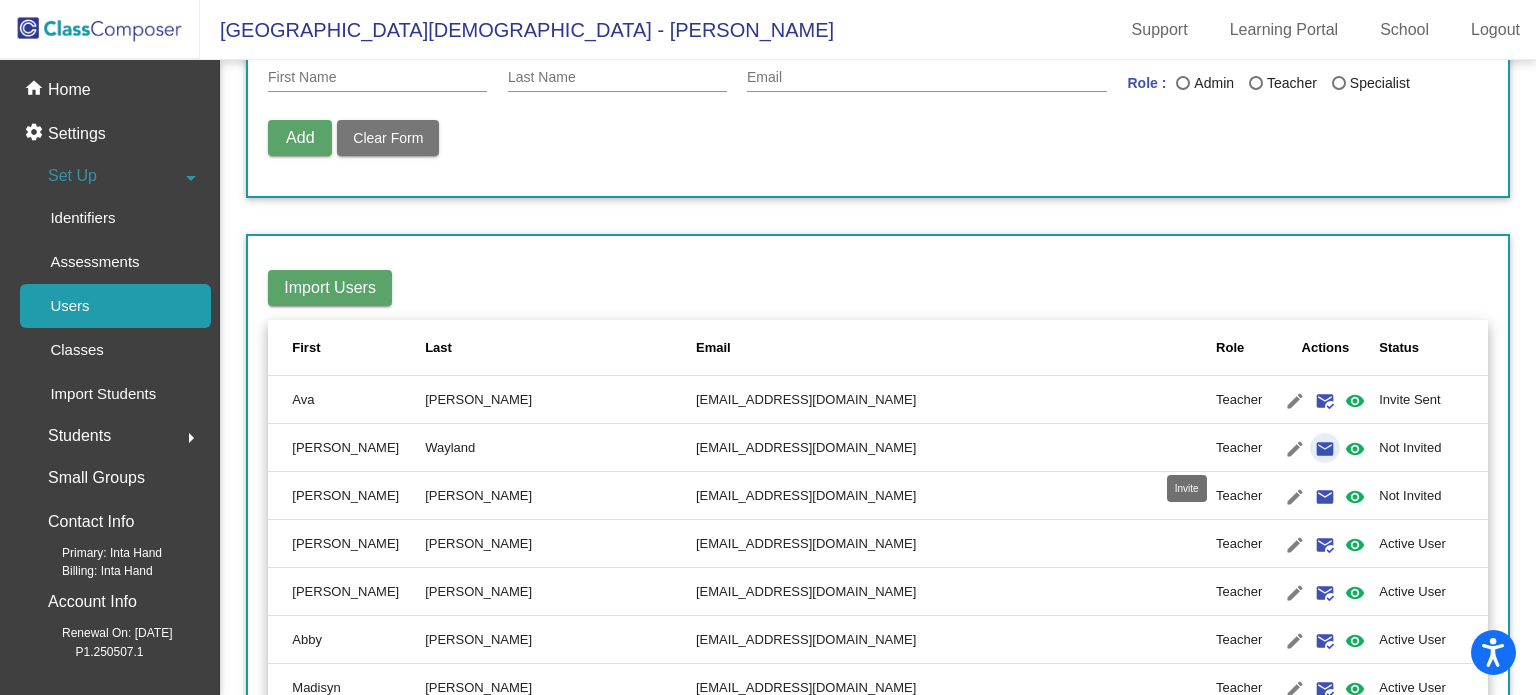 click on "email" 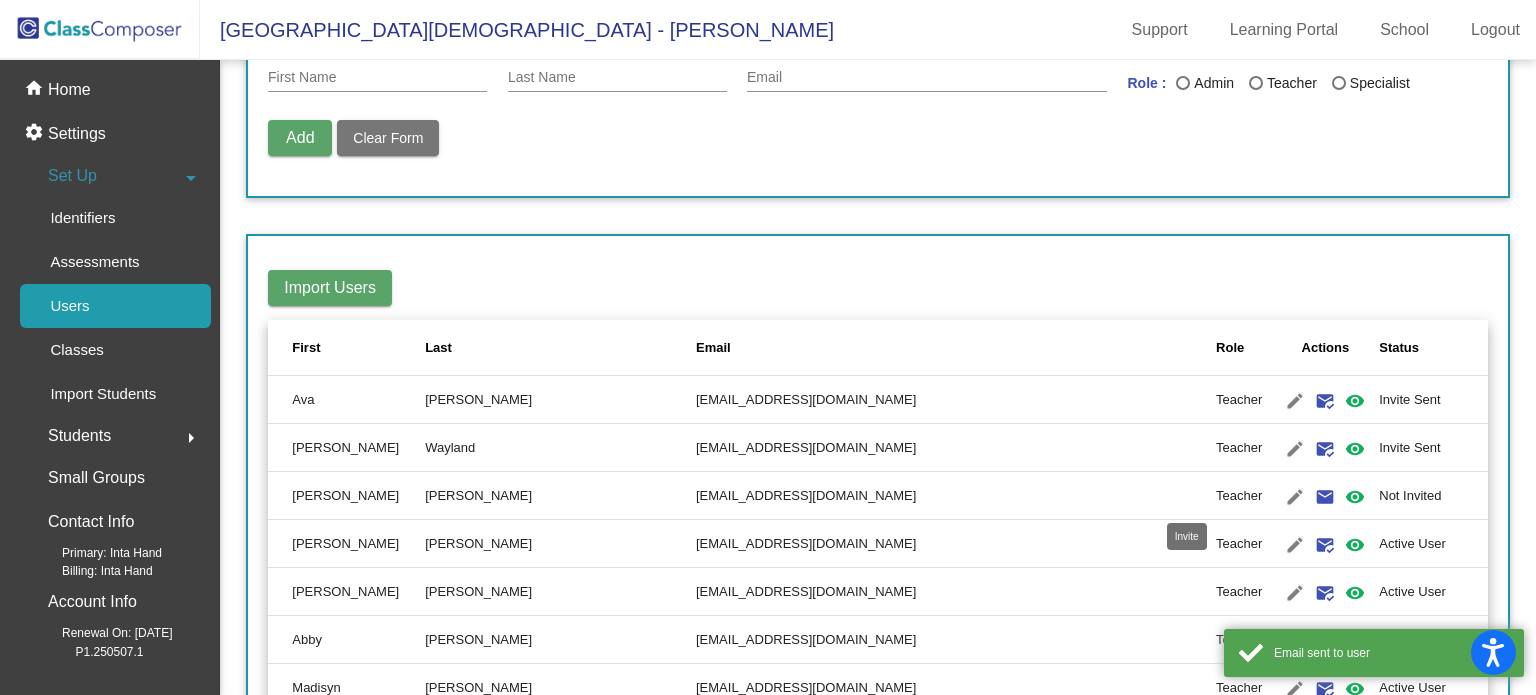 click on "email" 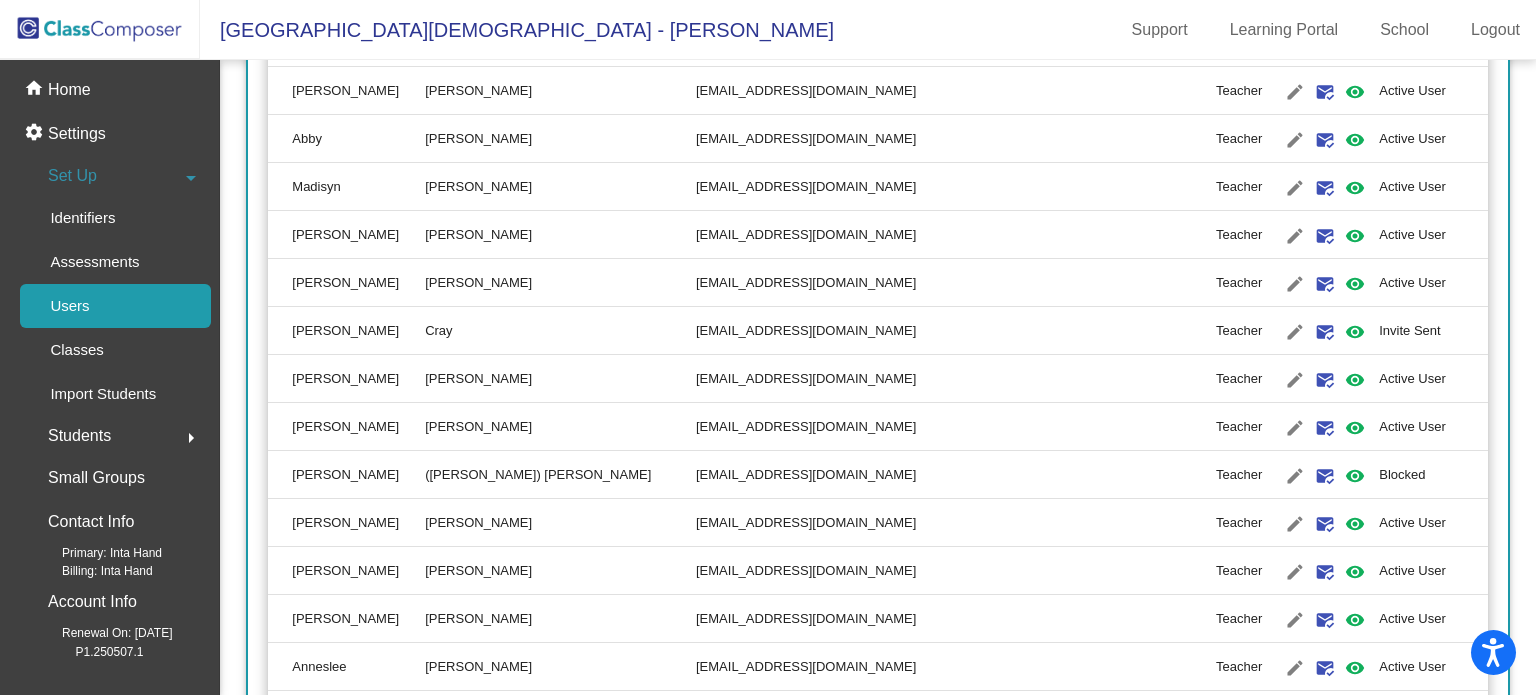 scroll, scrollTop: 616, scrollLeft: 0, axis: vertical 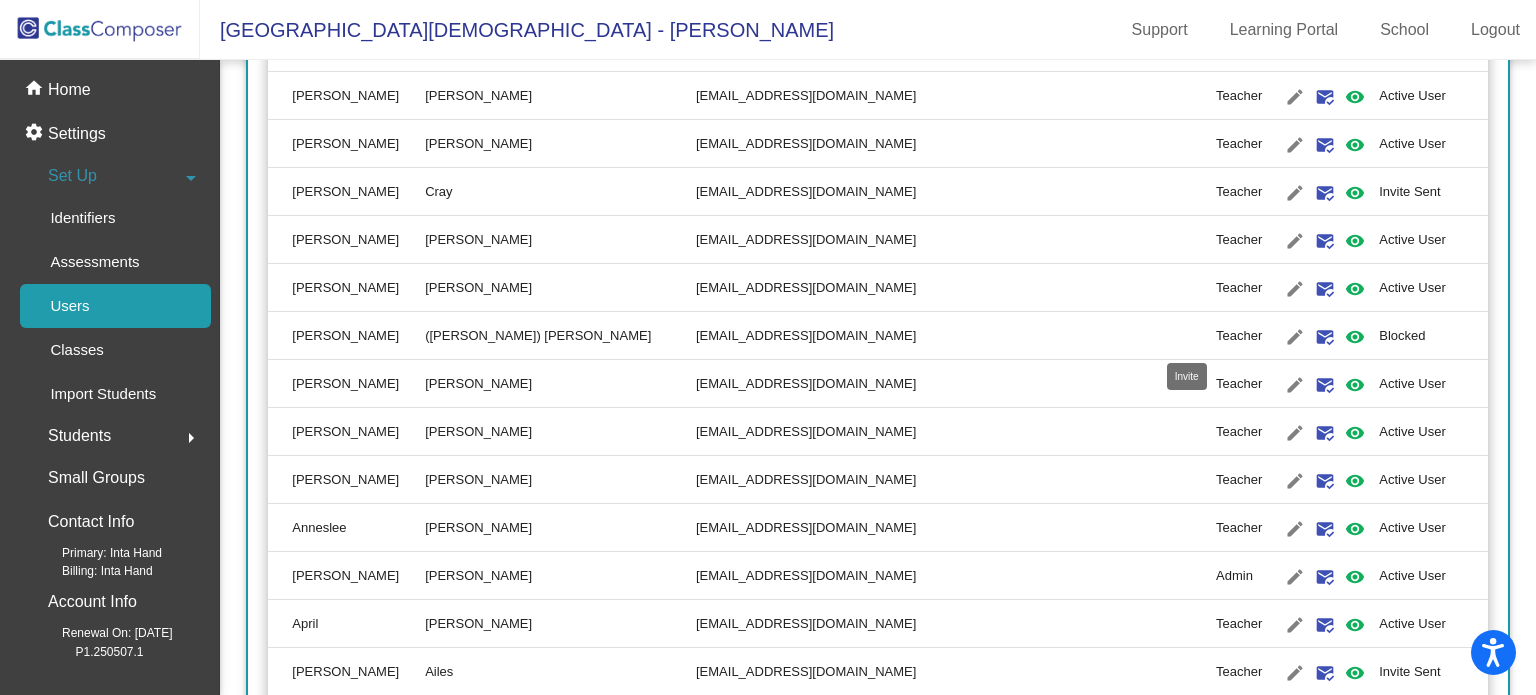 click on "mark_email_read" 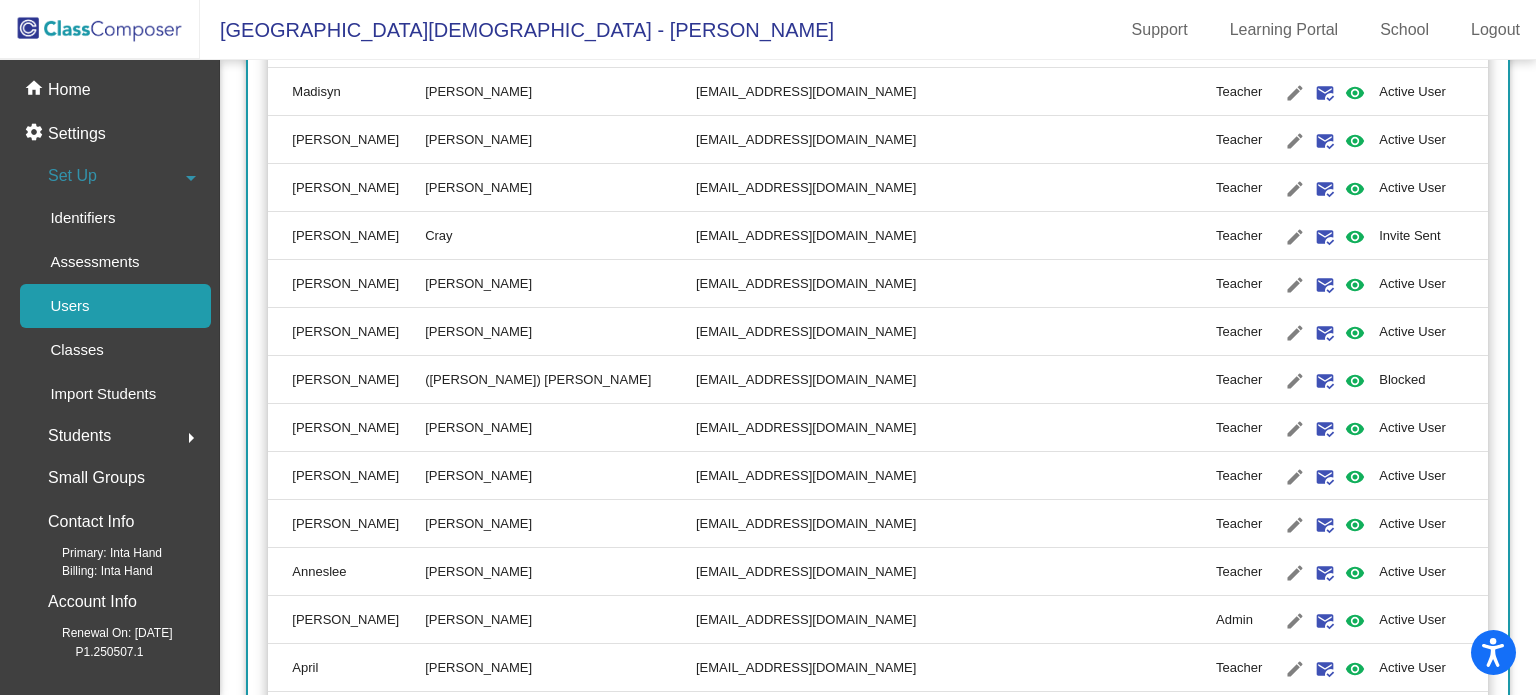 scroll, scrollTop: 708, scrollLeft: 0, axis: vertical 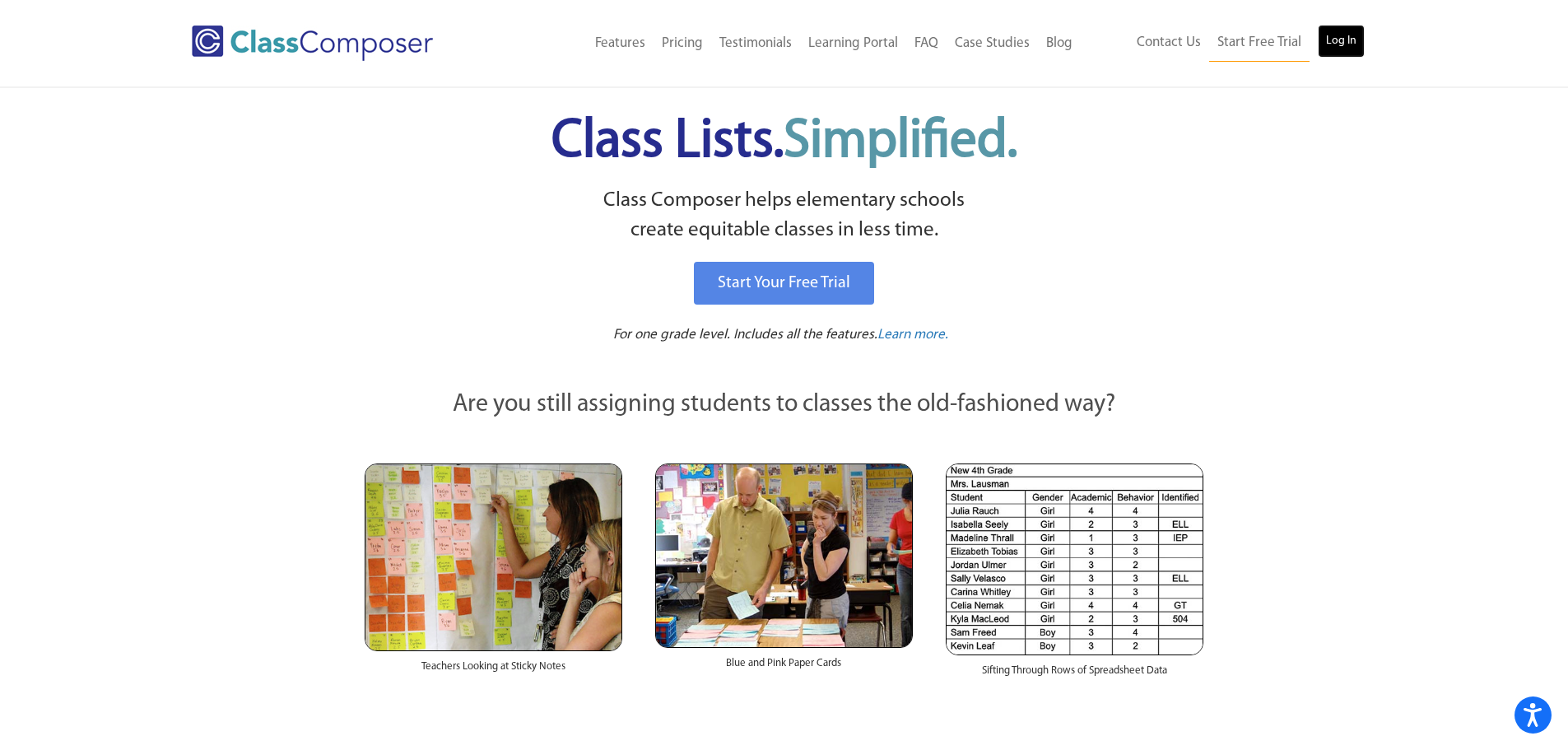 click on "Log In" at bounding box center [1341, 41] 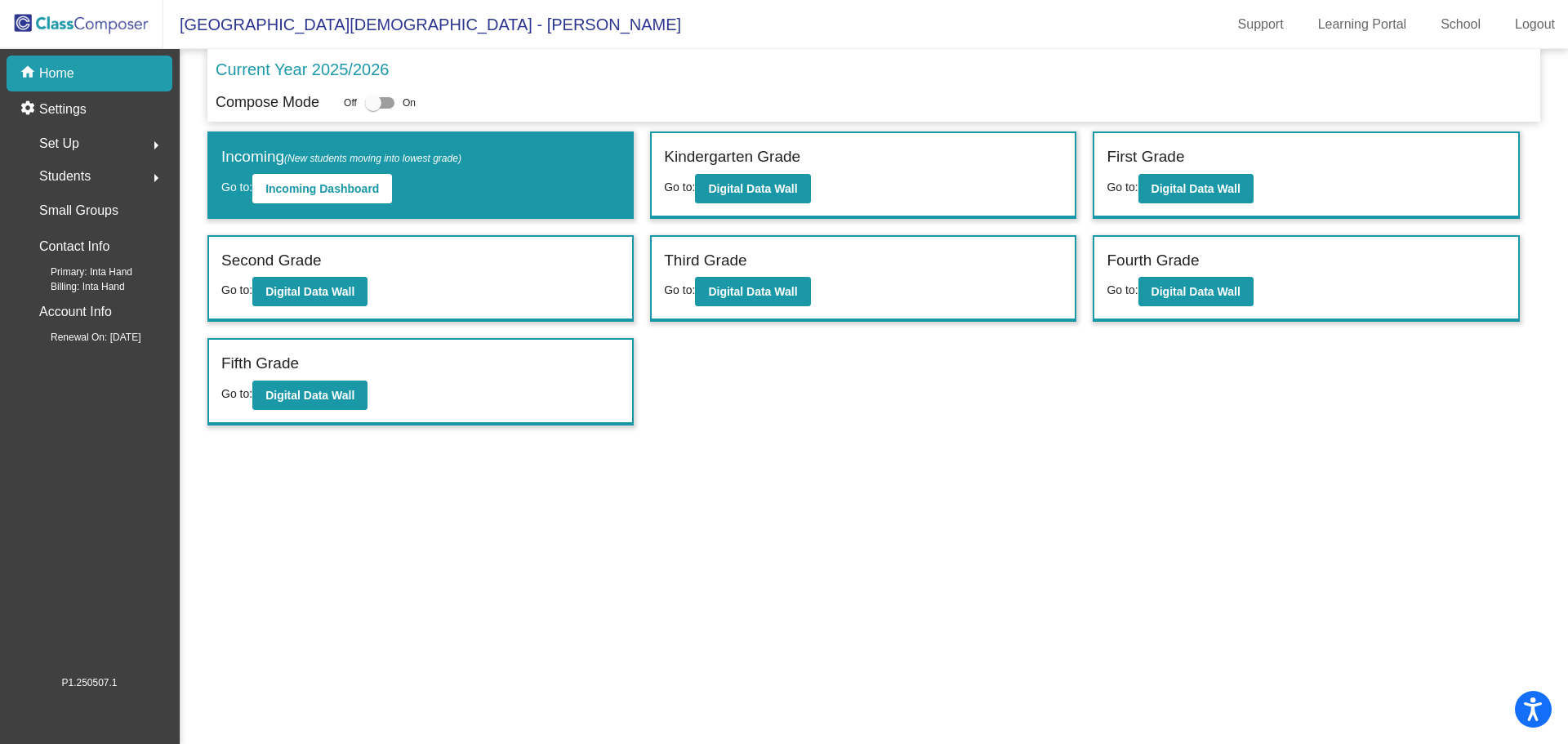 scroll, scrollTop: 0, scrollLeft: 0, axis: both 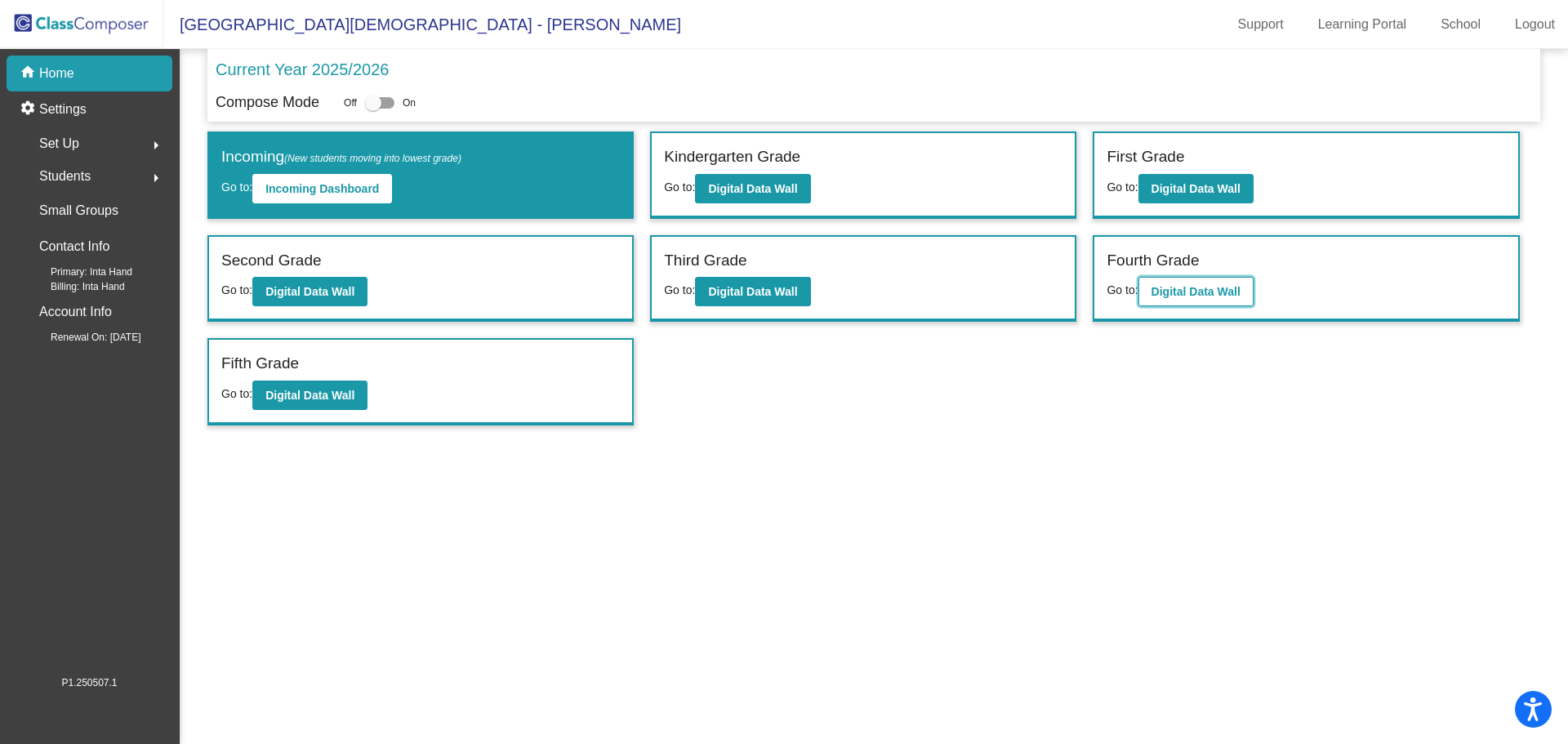 click on "Digital Data Wall" 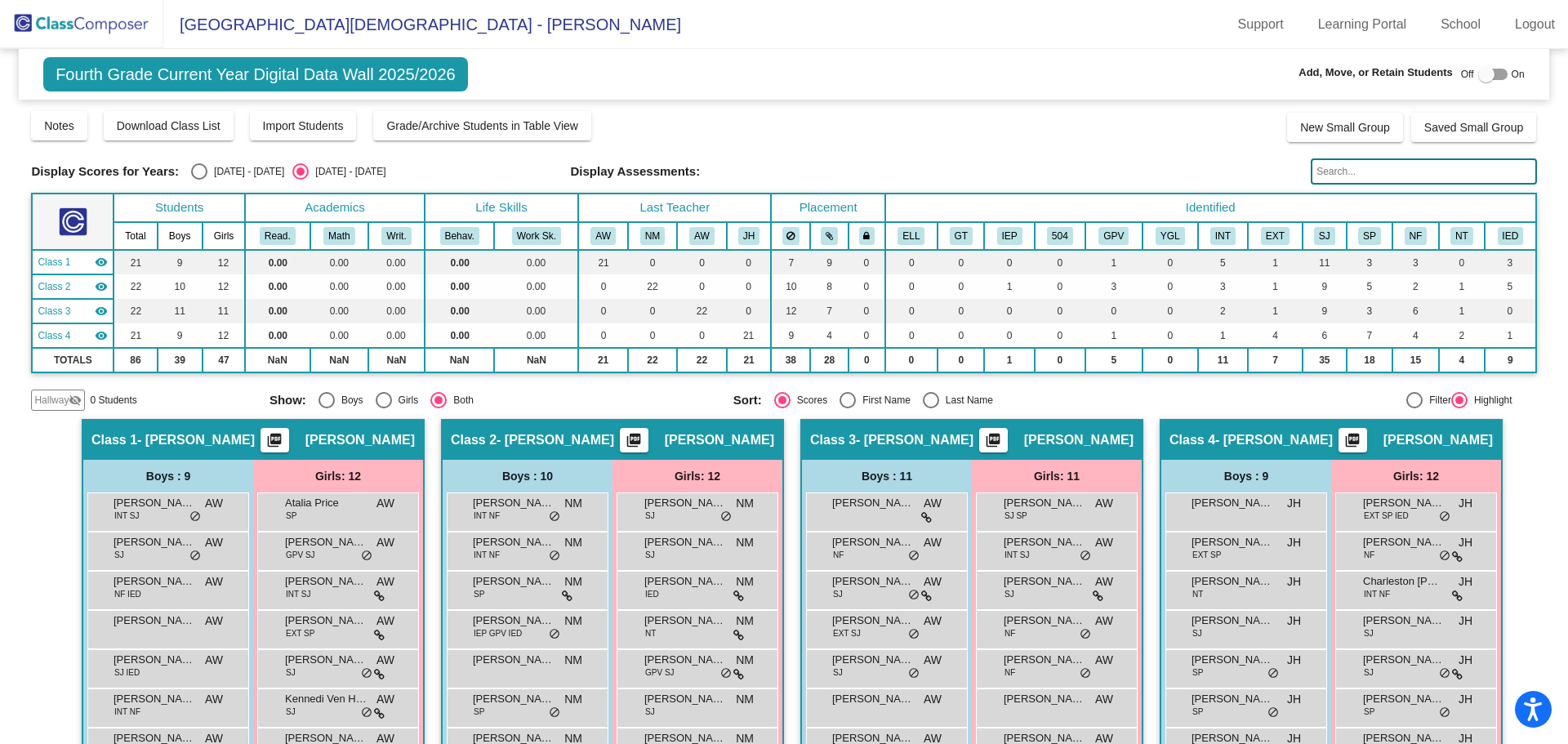 click 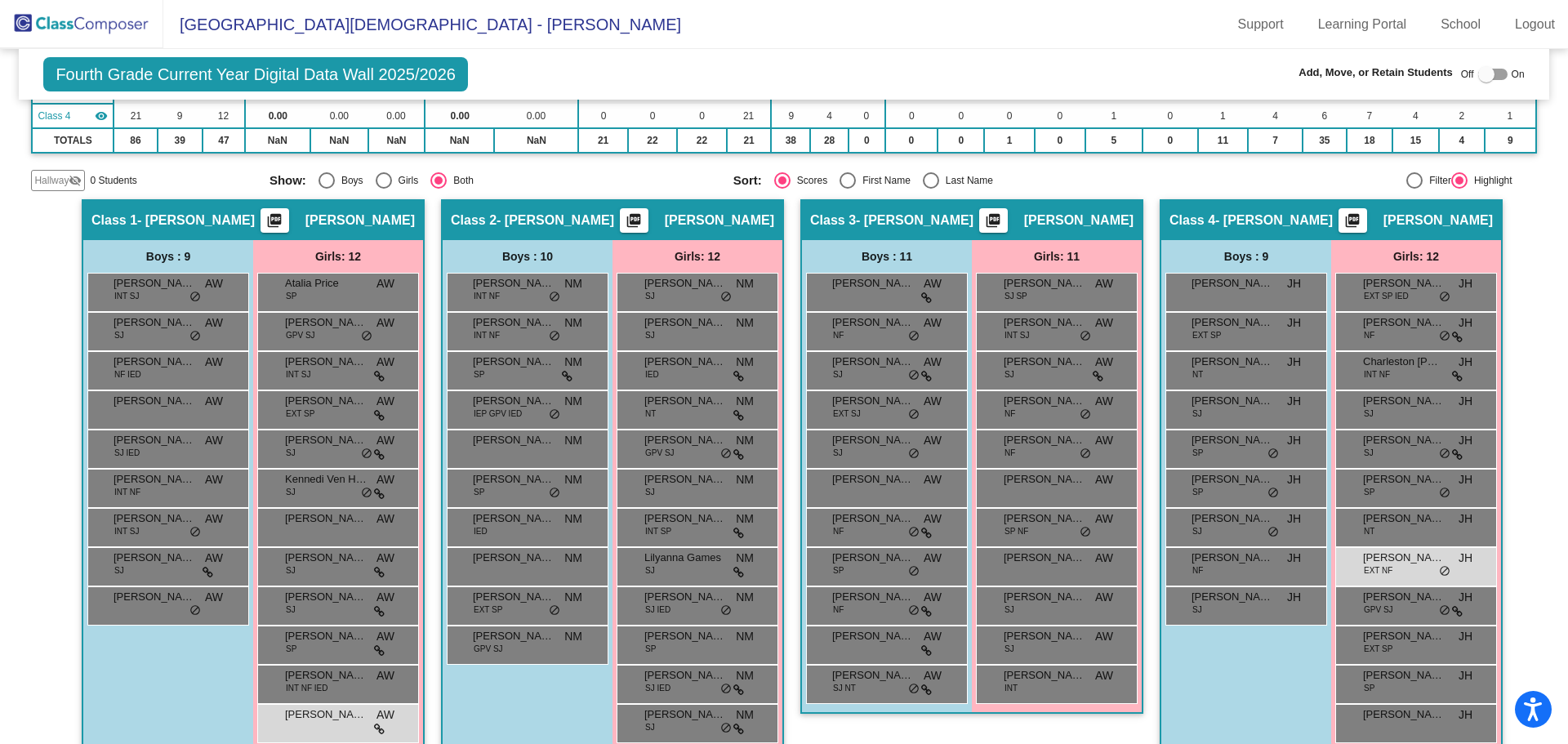scroll, scrollTop: 245, scrollLeft: 0, axis: vertical 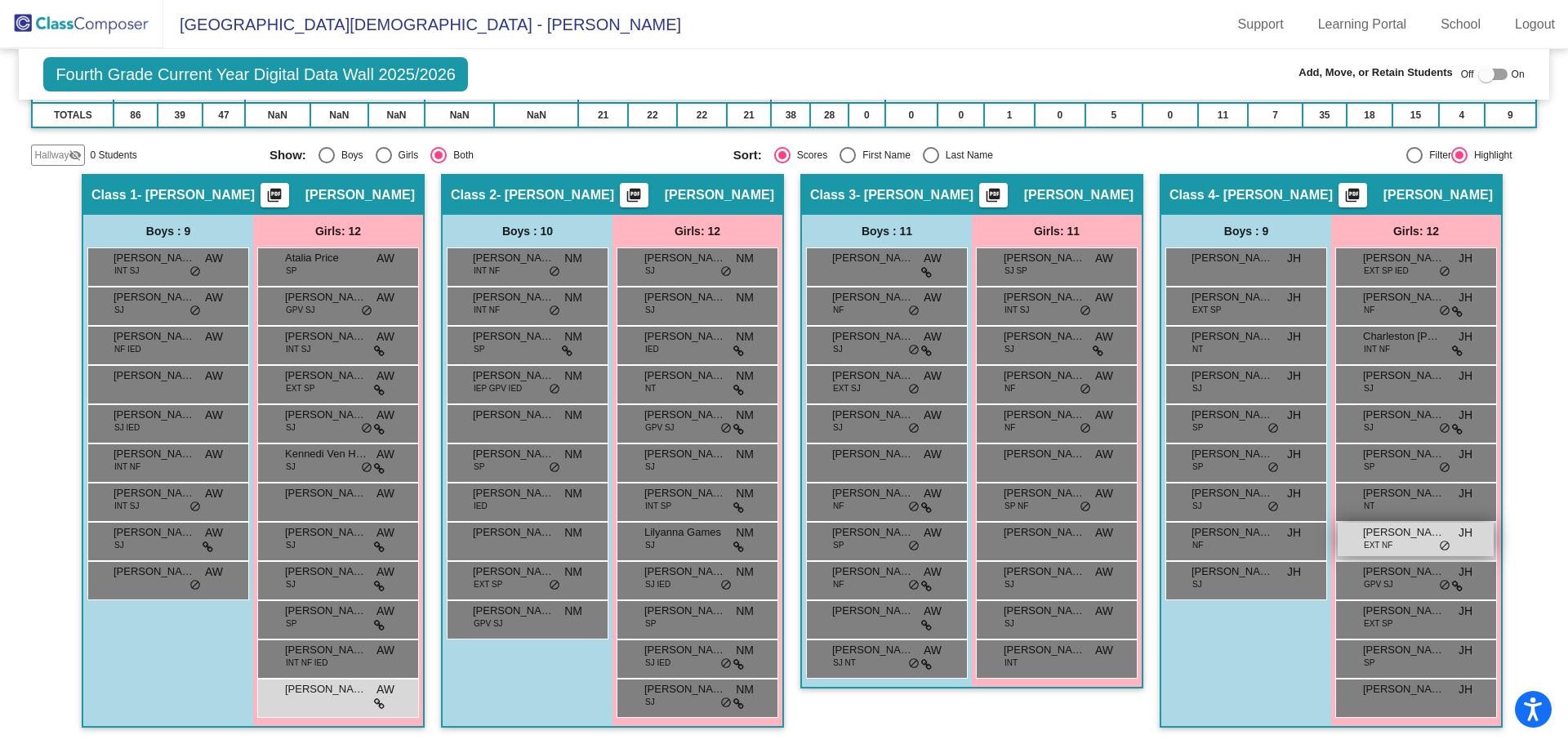 type on "lars" 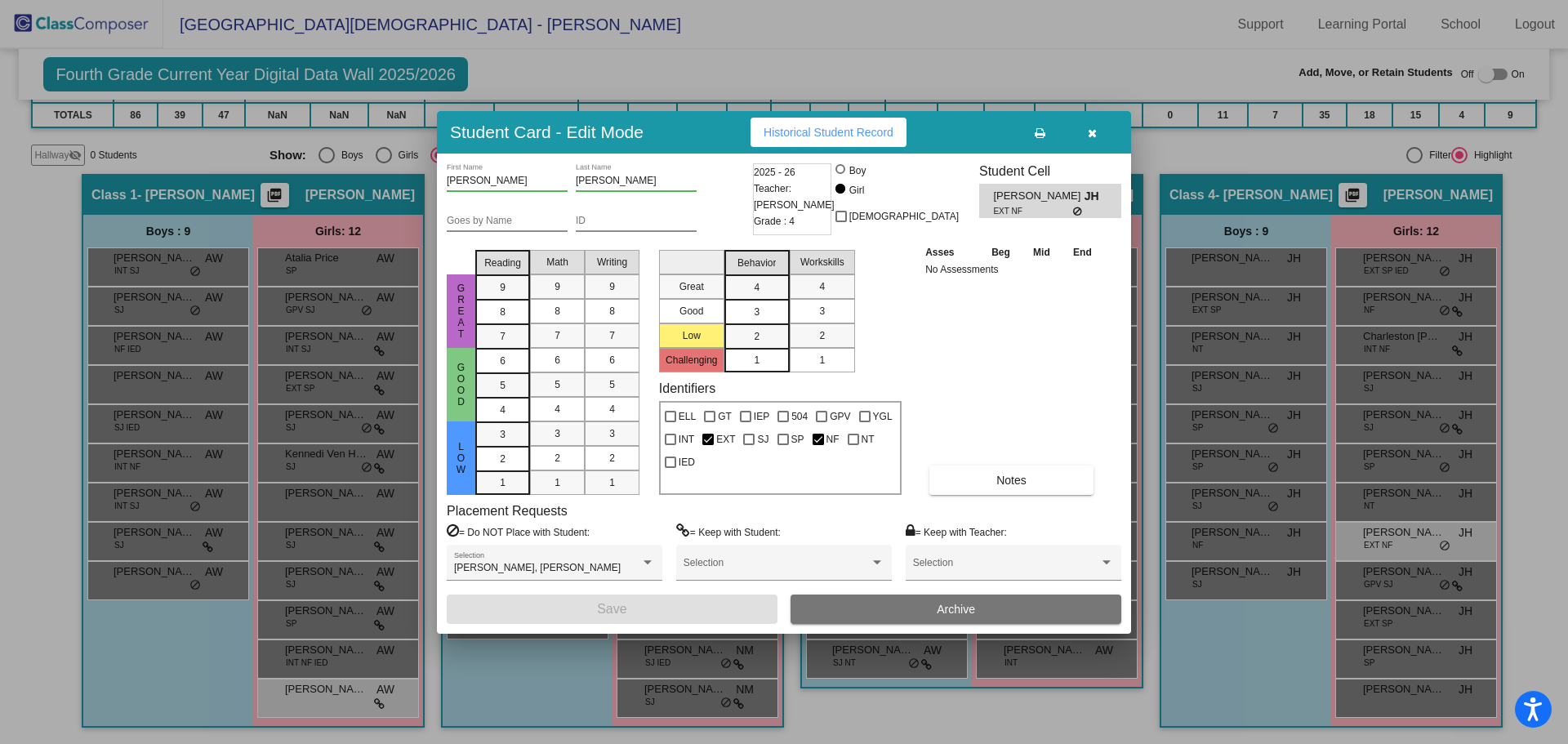click on "Archive" at bounding box center (956, 609) 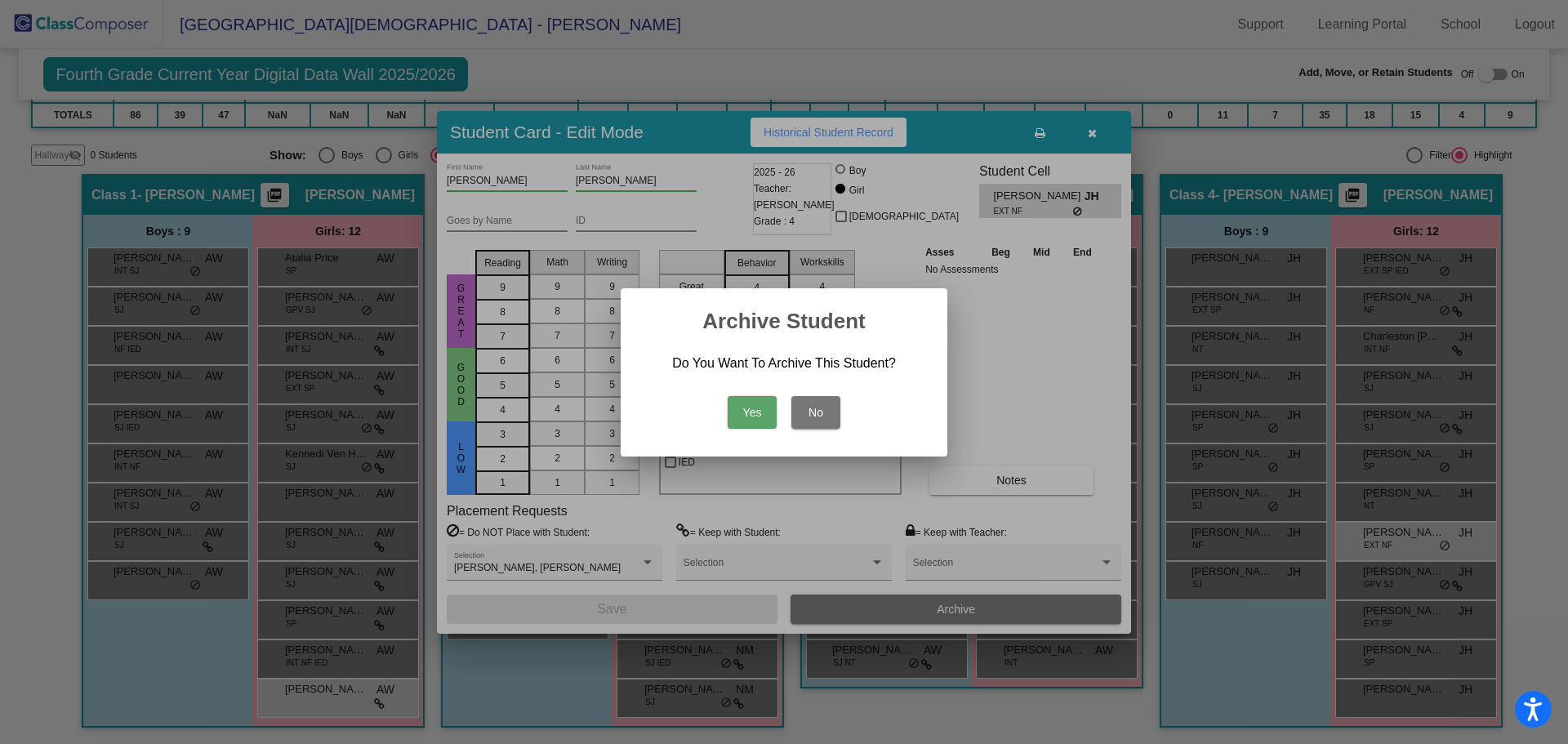 click on "No" at bounding box center (816, 412) 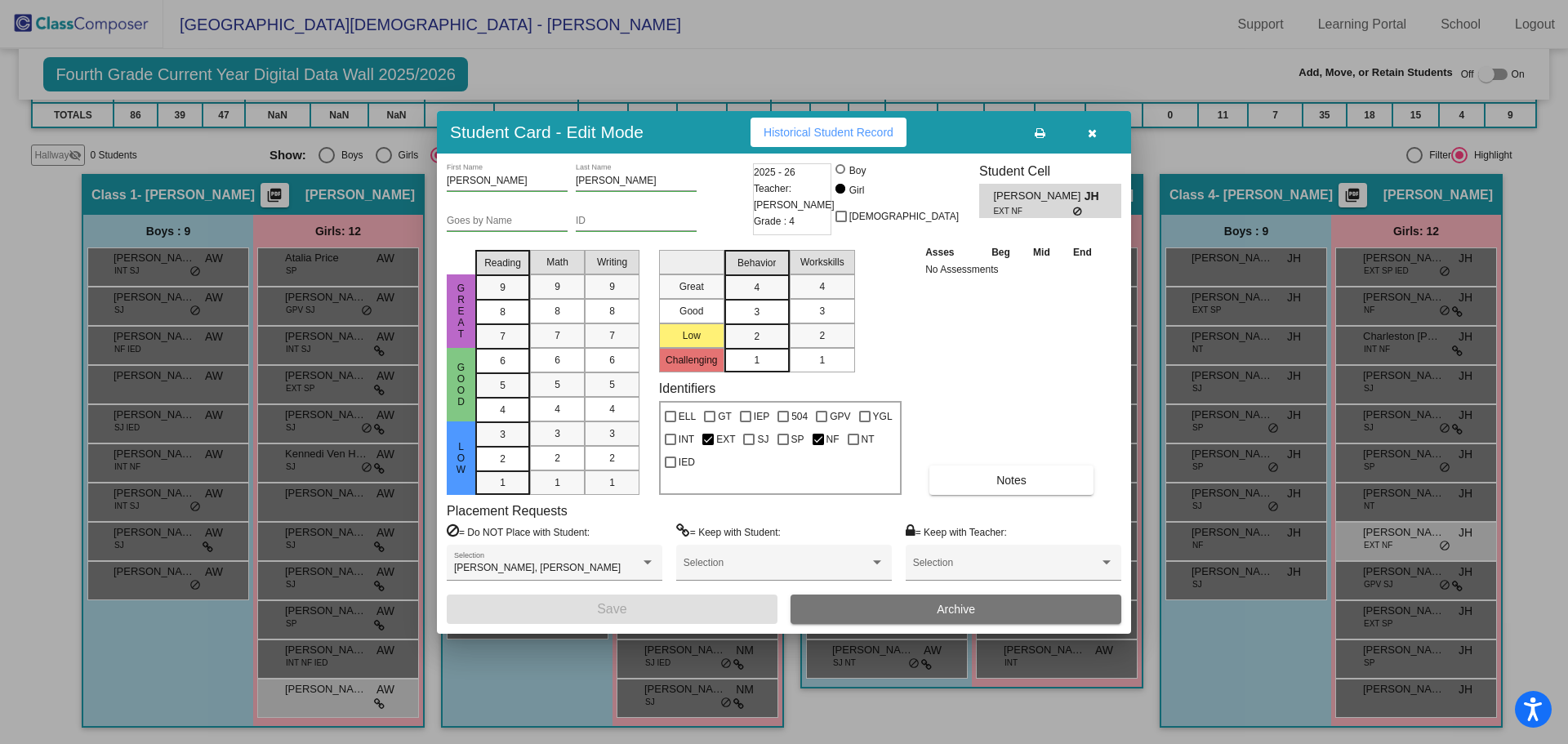 click at bounding box center [1092, 132] 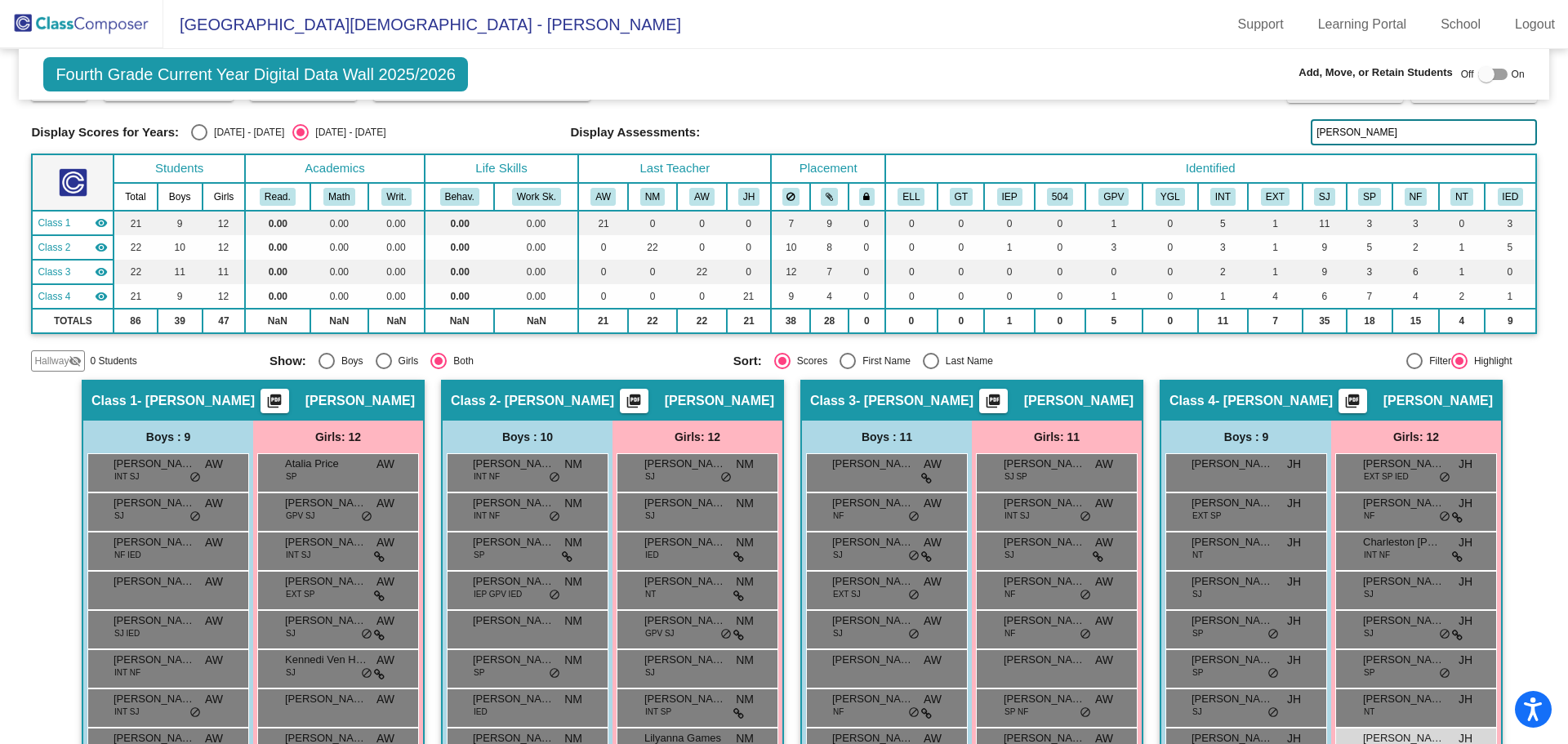 scroll, scrollTop: 0, scrollLeft: 0, axis: both 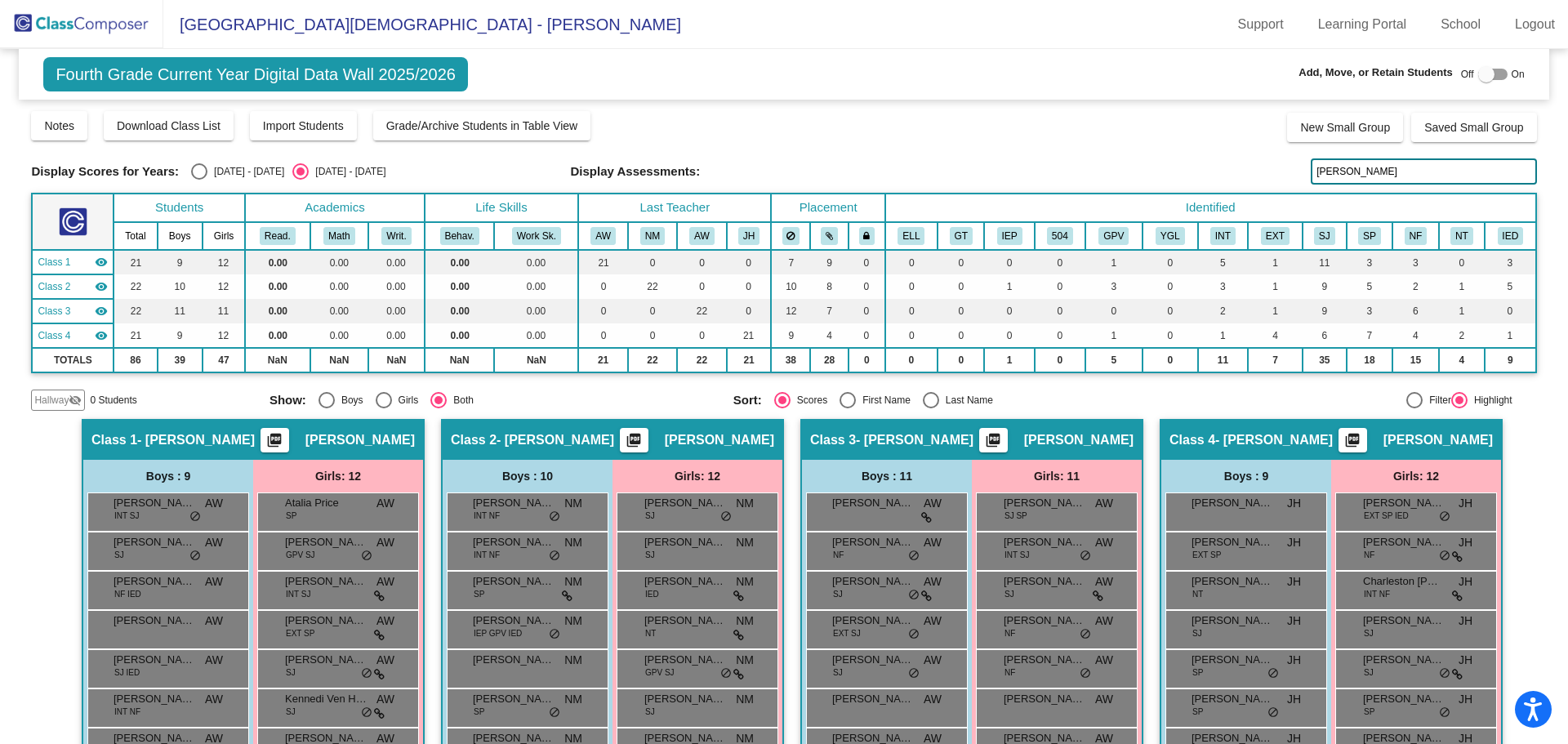 click on "Notes   Download Class List   Import Students   Grade/Archive Students in Table View   New Small Group   Saved Small Group" 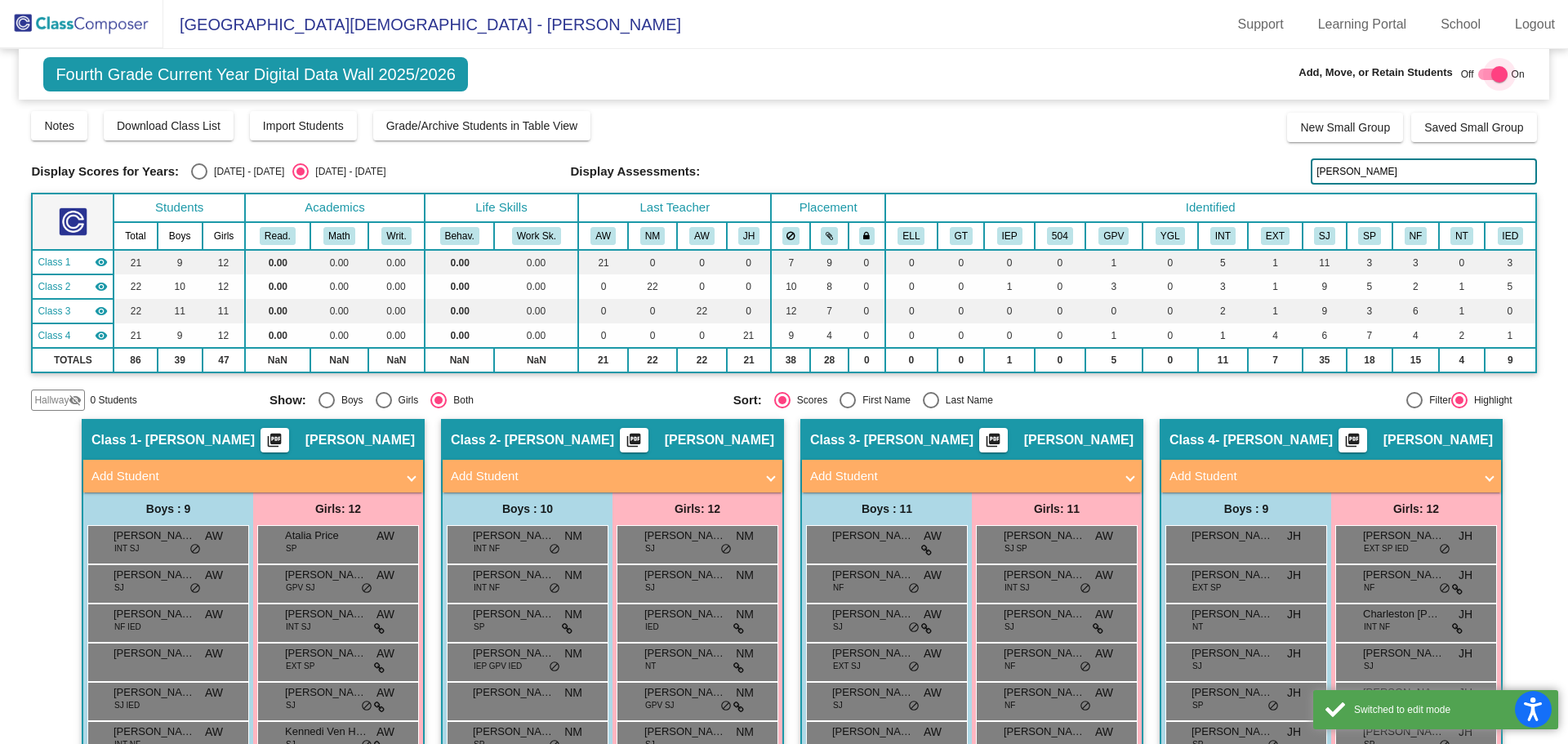 click at bounding box center (1499, 74) 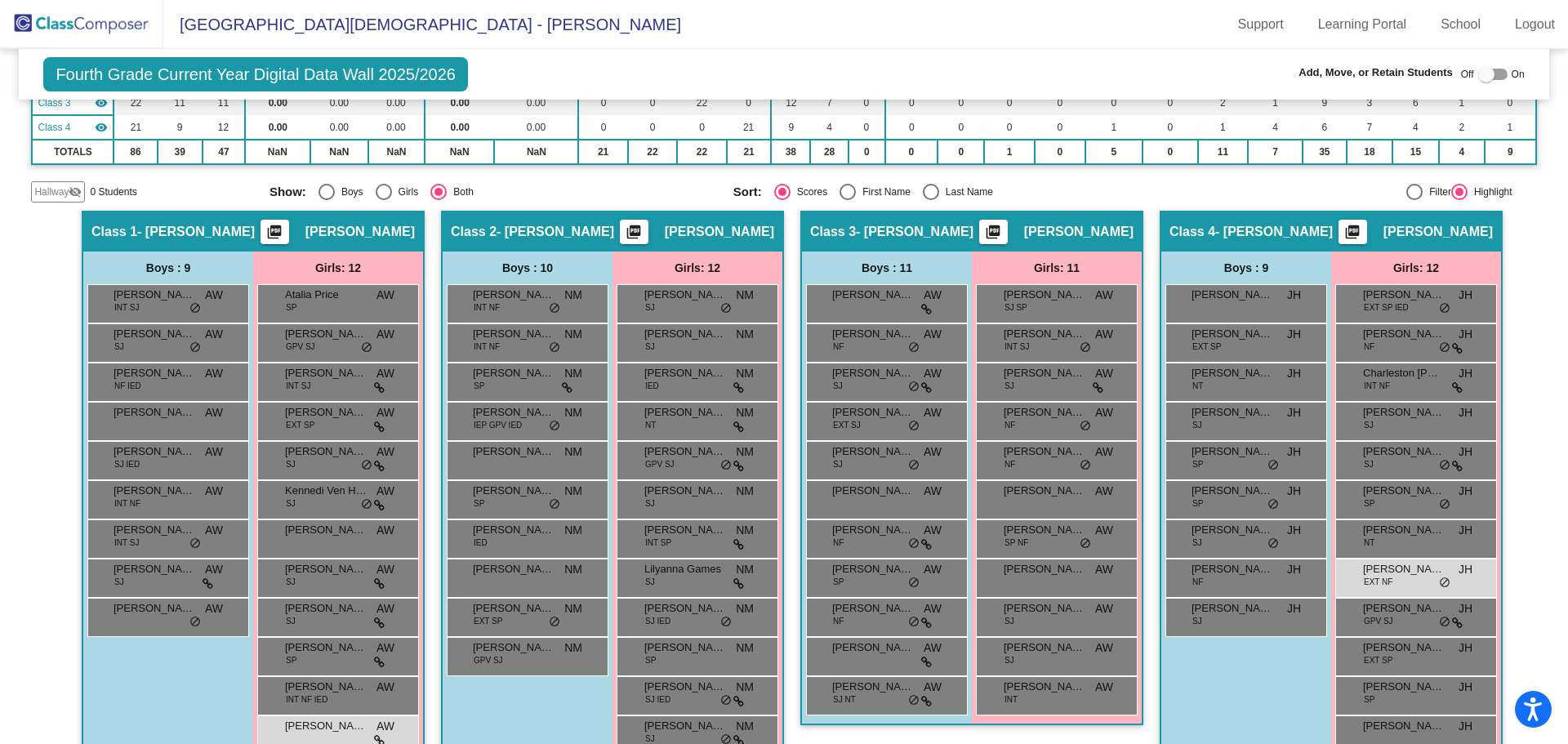 scroll, scrollTop: 245, scrollLeft: 0, axis: vertical 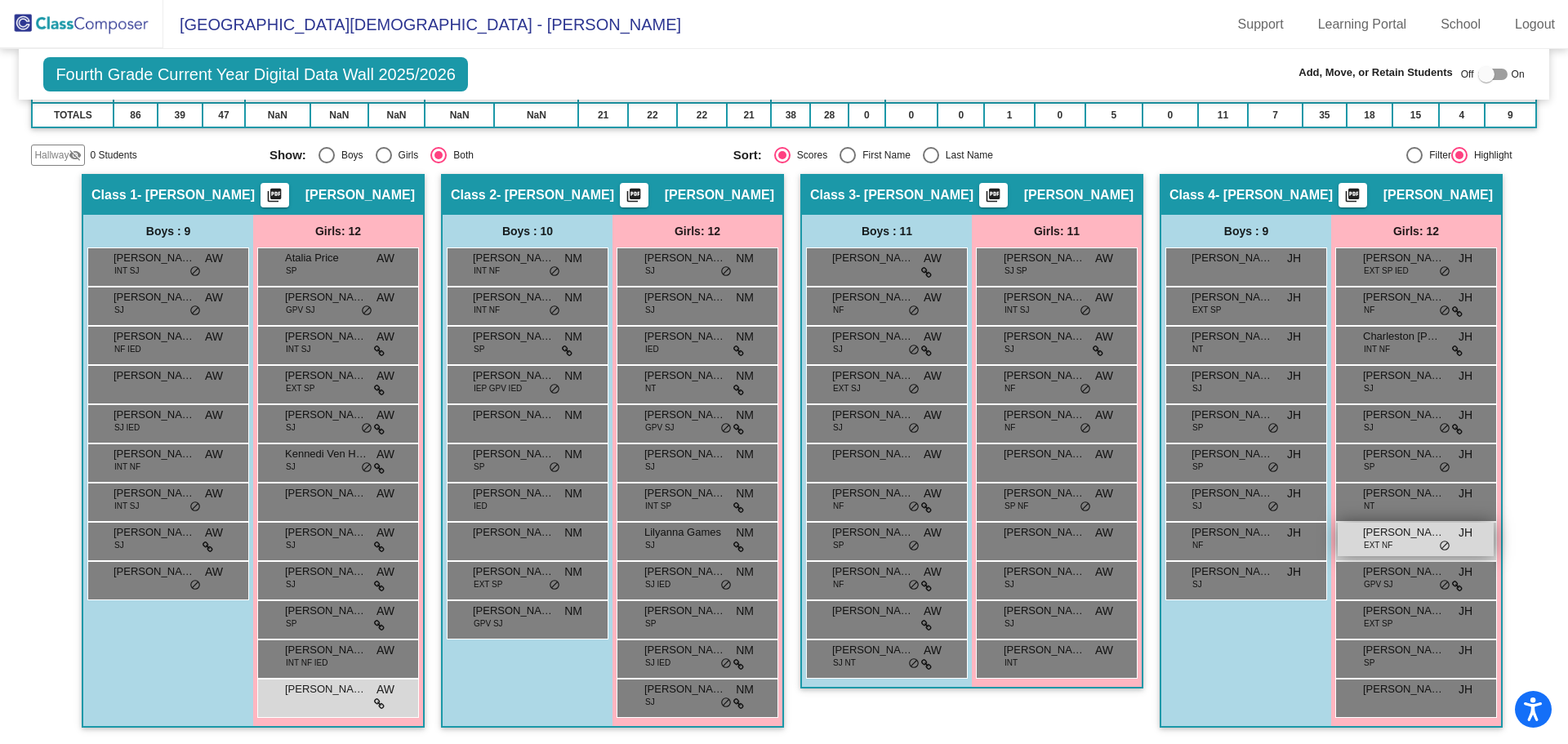 click on "EXT NF" at bounding box center [1378, 545] 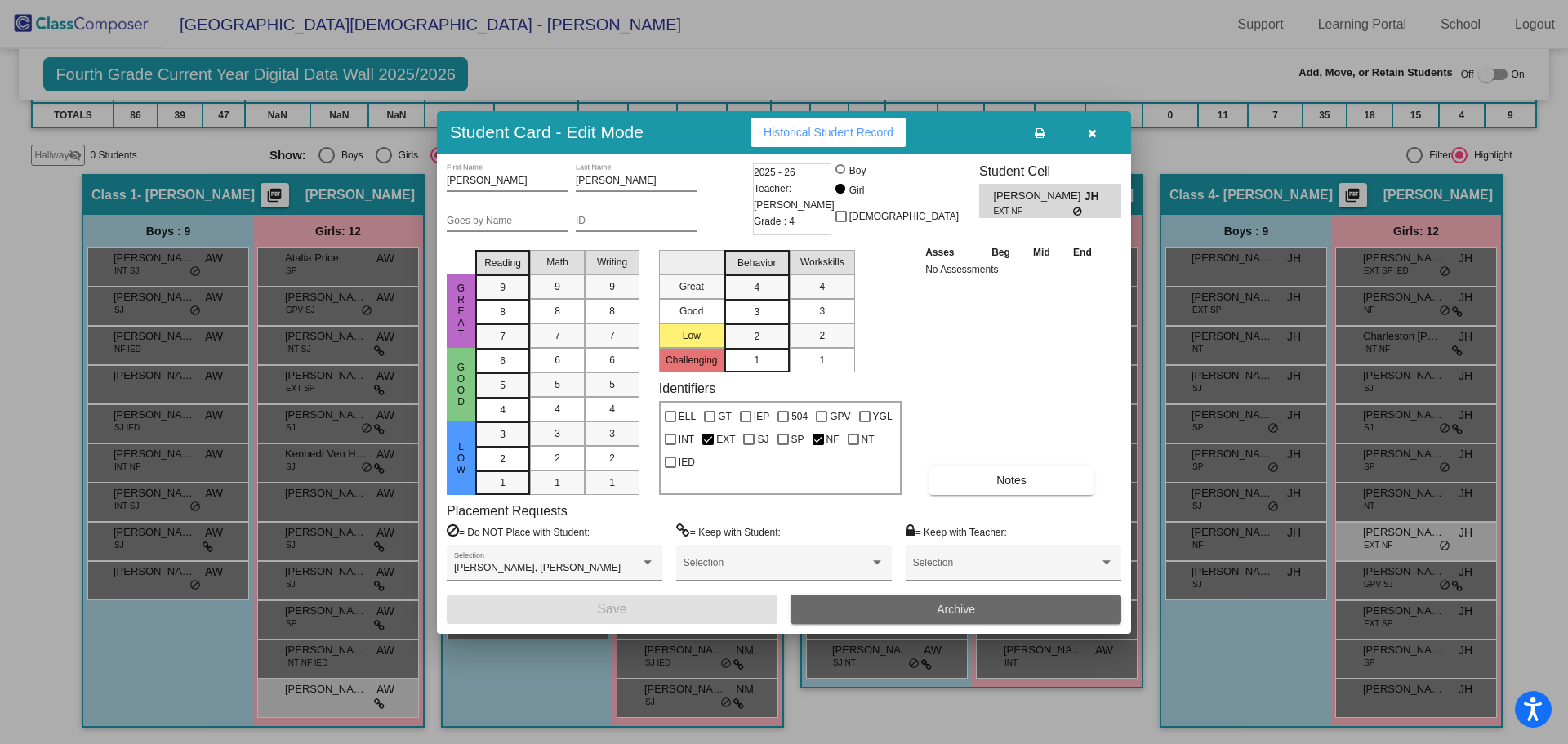 click on "Archive" at bounding box center (956, 609) 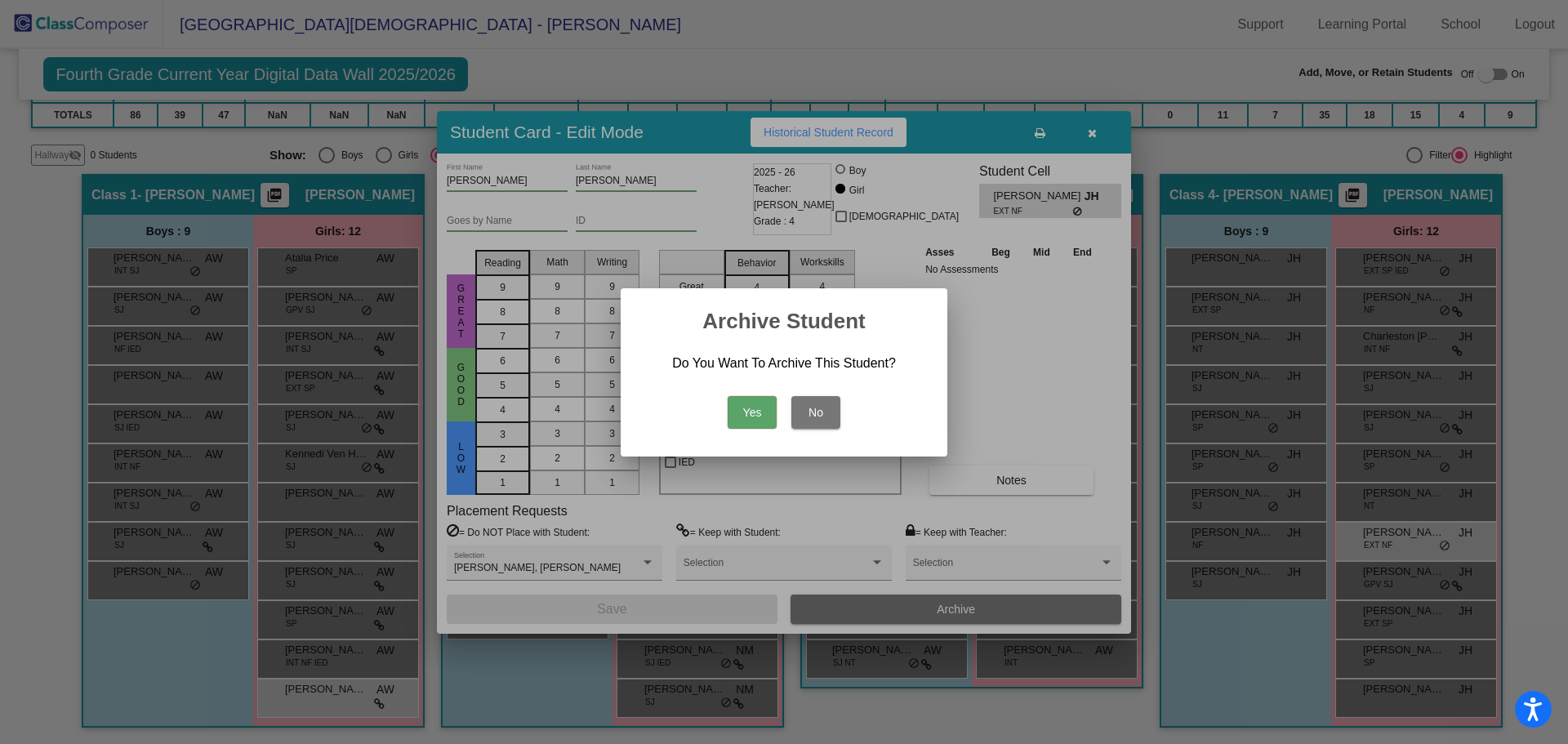click on "Yes" at bounding box center [752, 412] 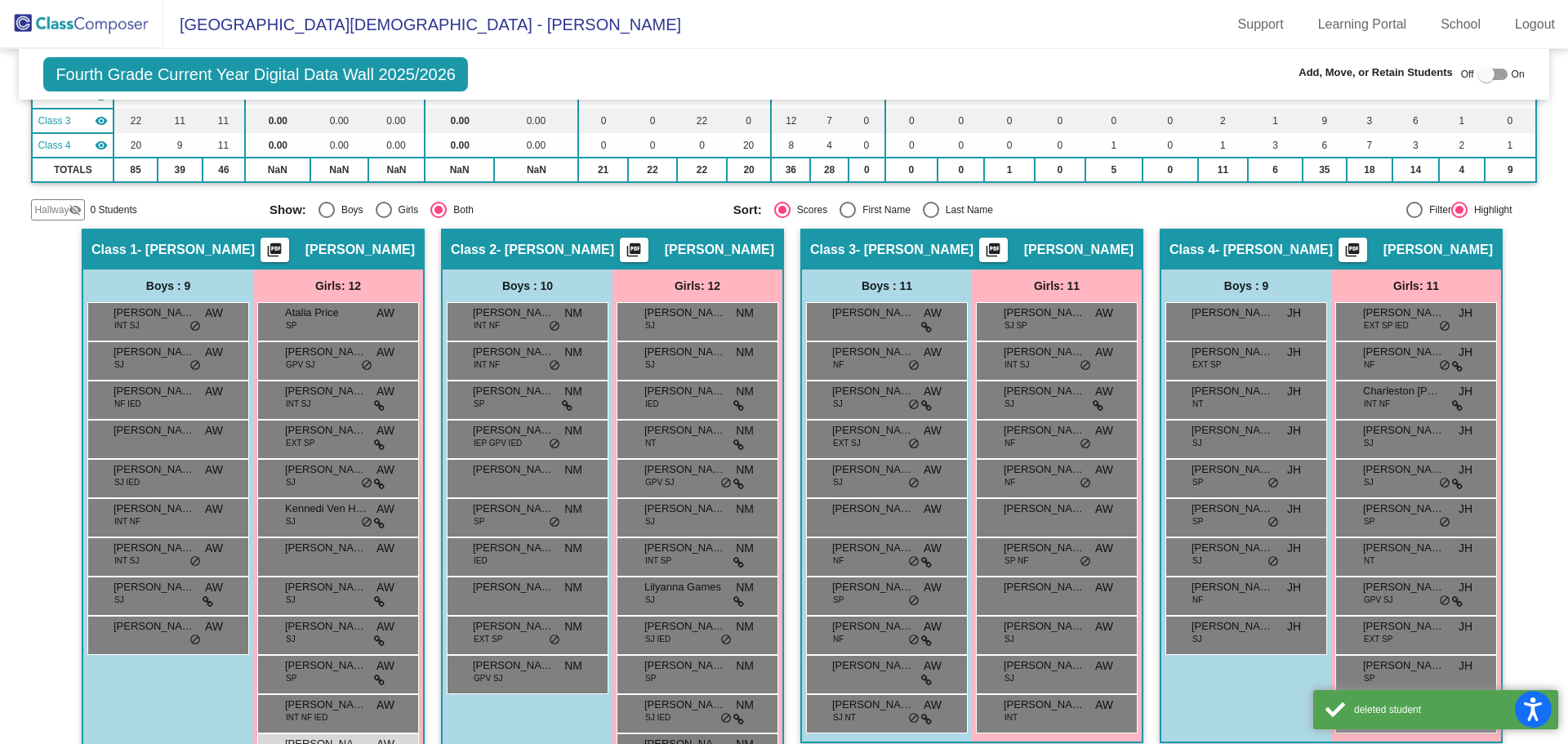 scroll, scrollTop: 163, scrollLeft: 0, axis: vertical 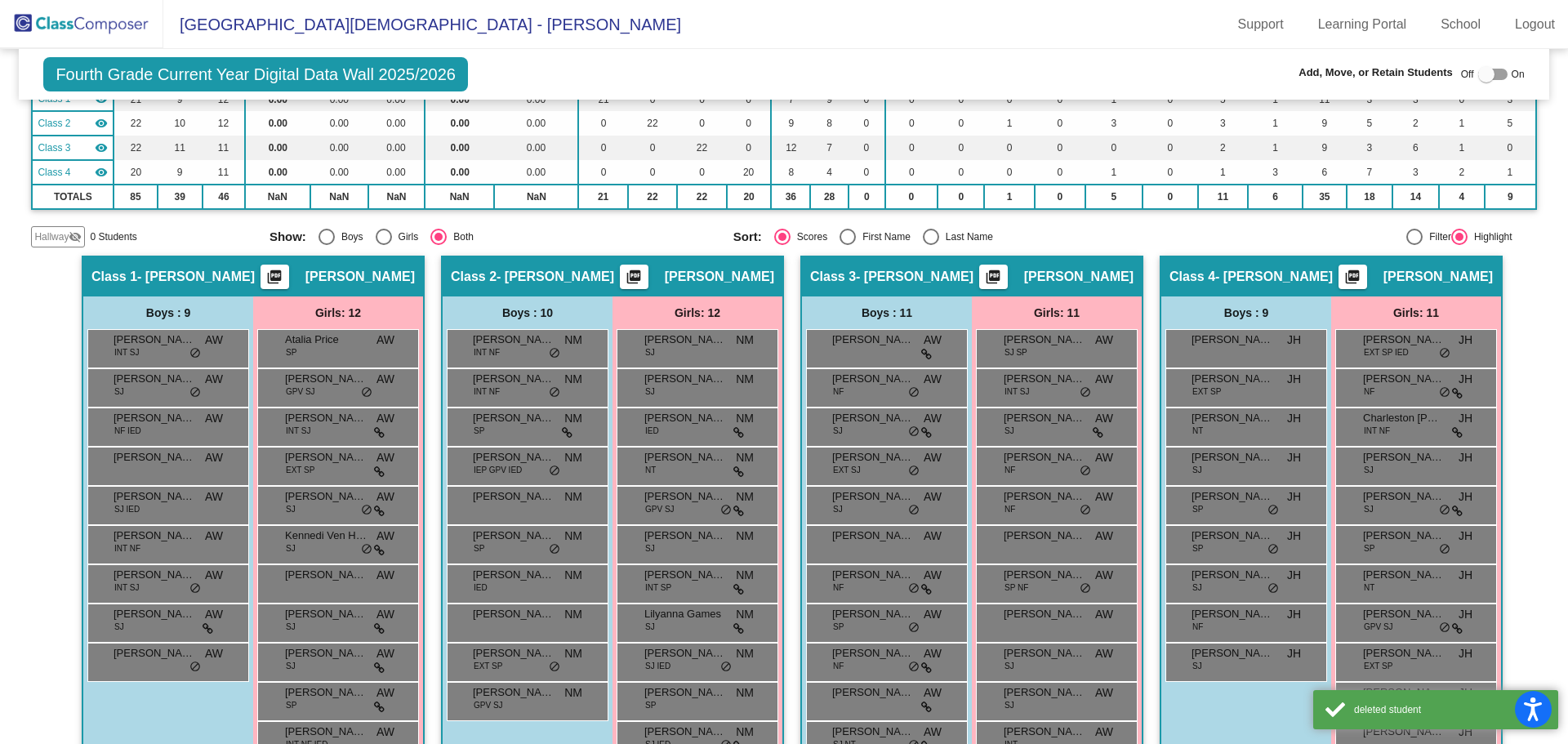 click 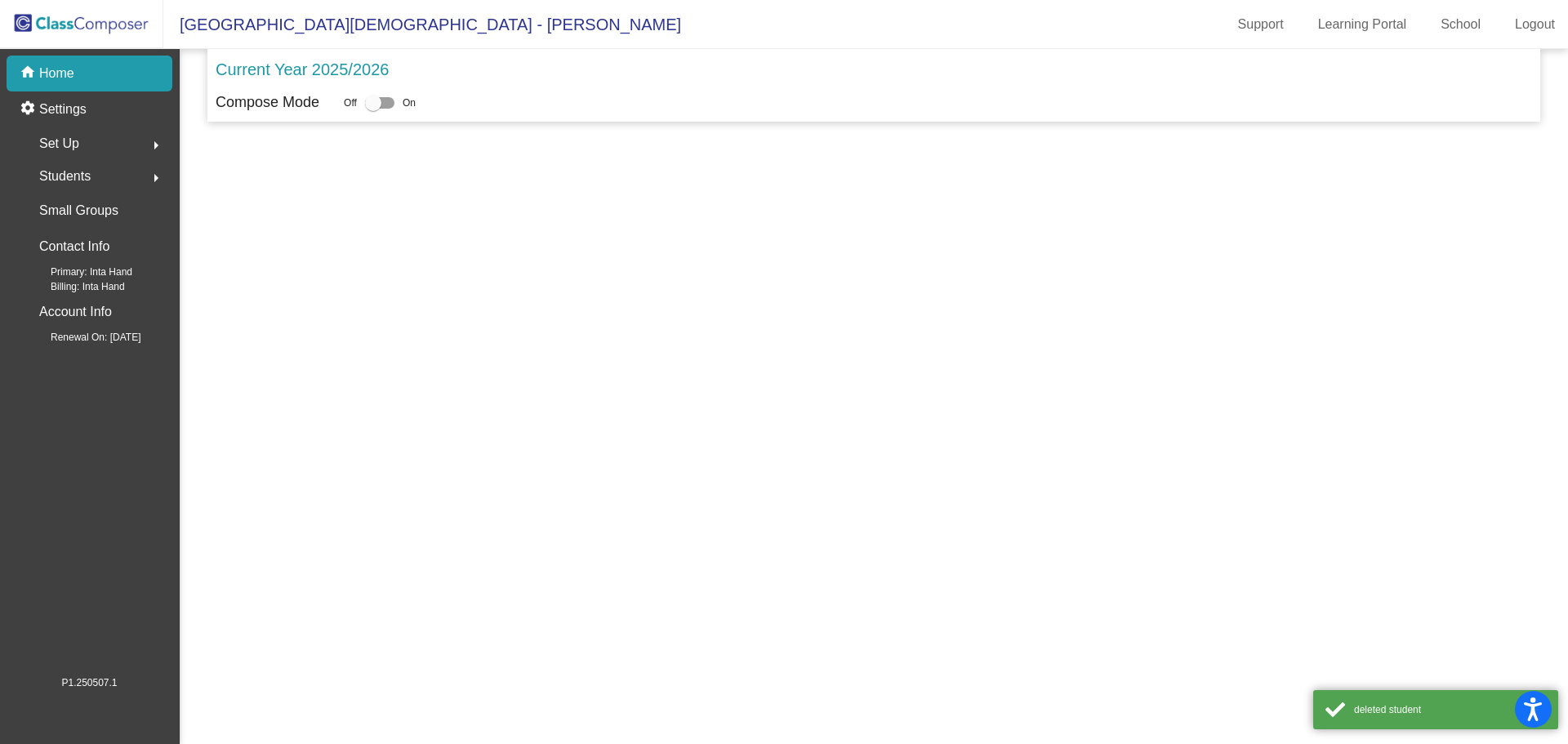 scroll, scrollTop: 0, scrollLeft: 0, axis: both 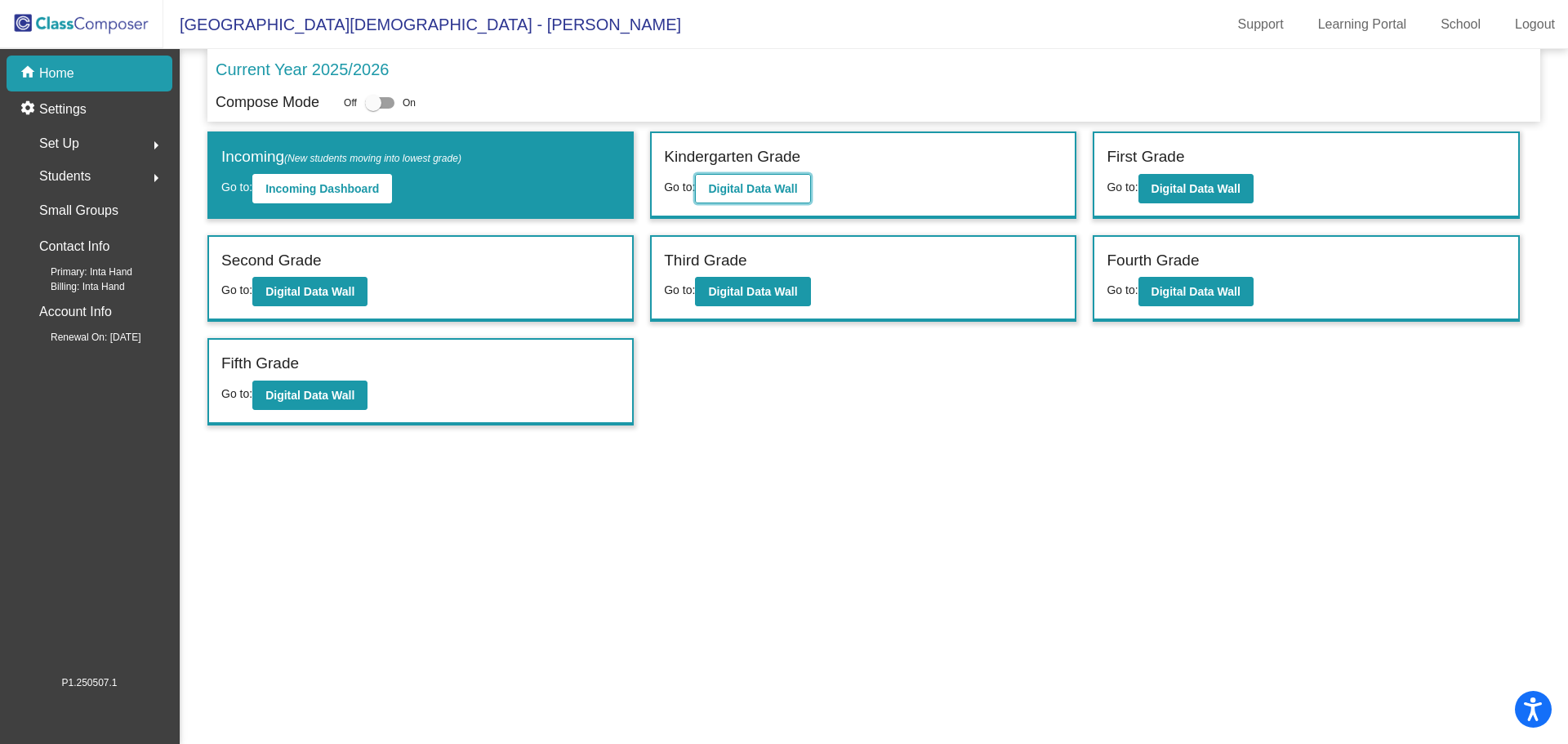 click on "Digital Data Wall" 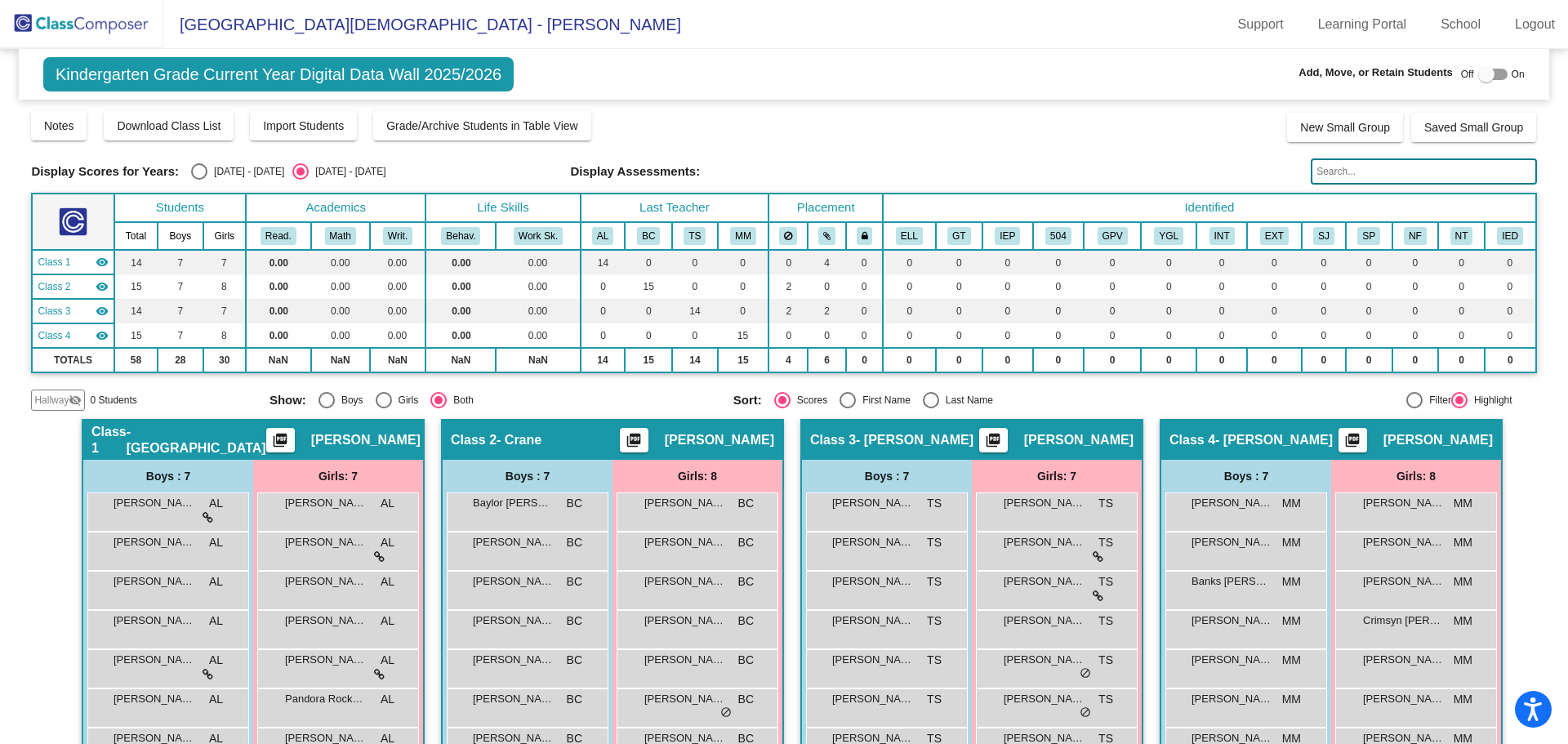 click 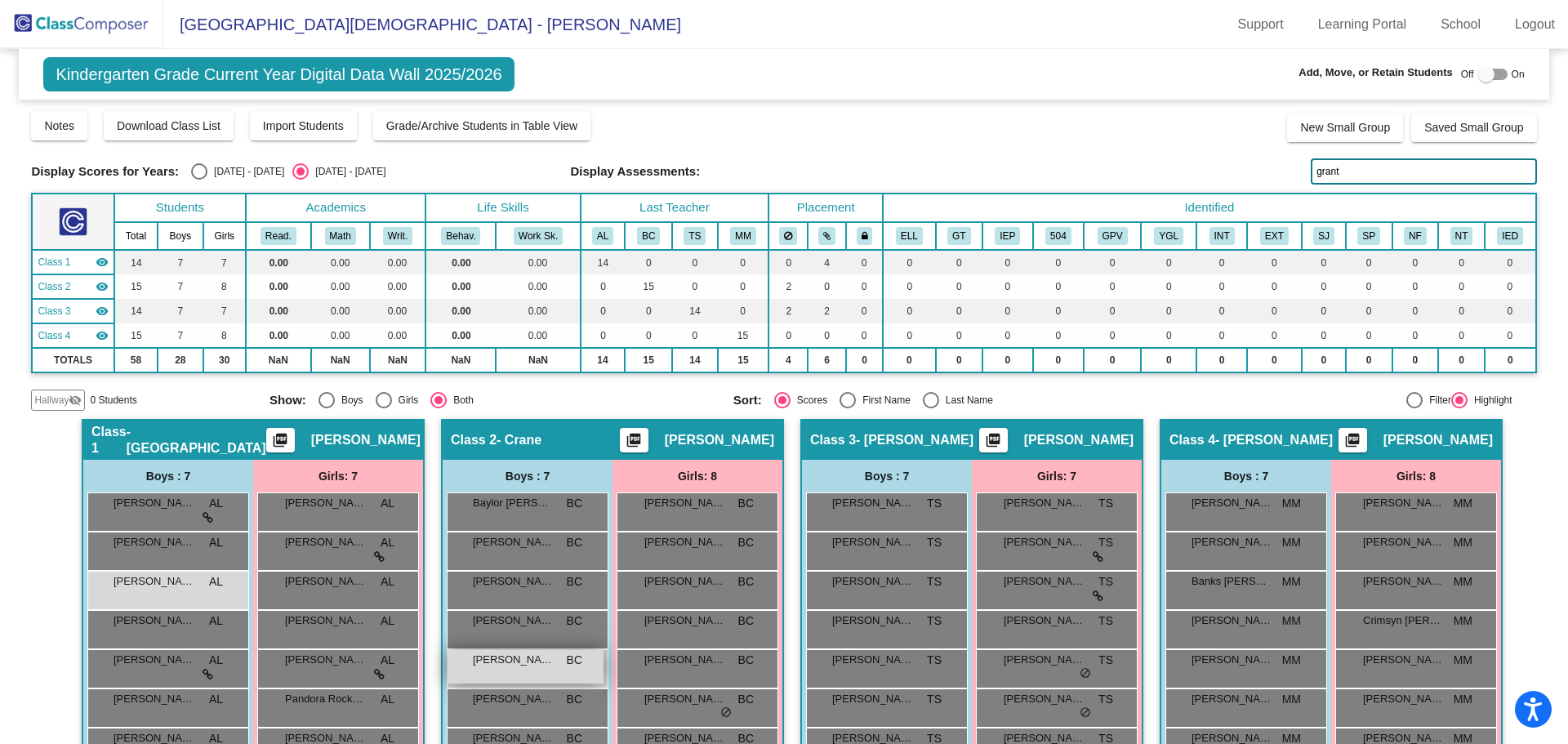 type on "grant" 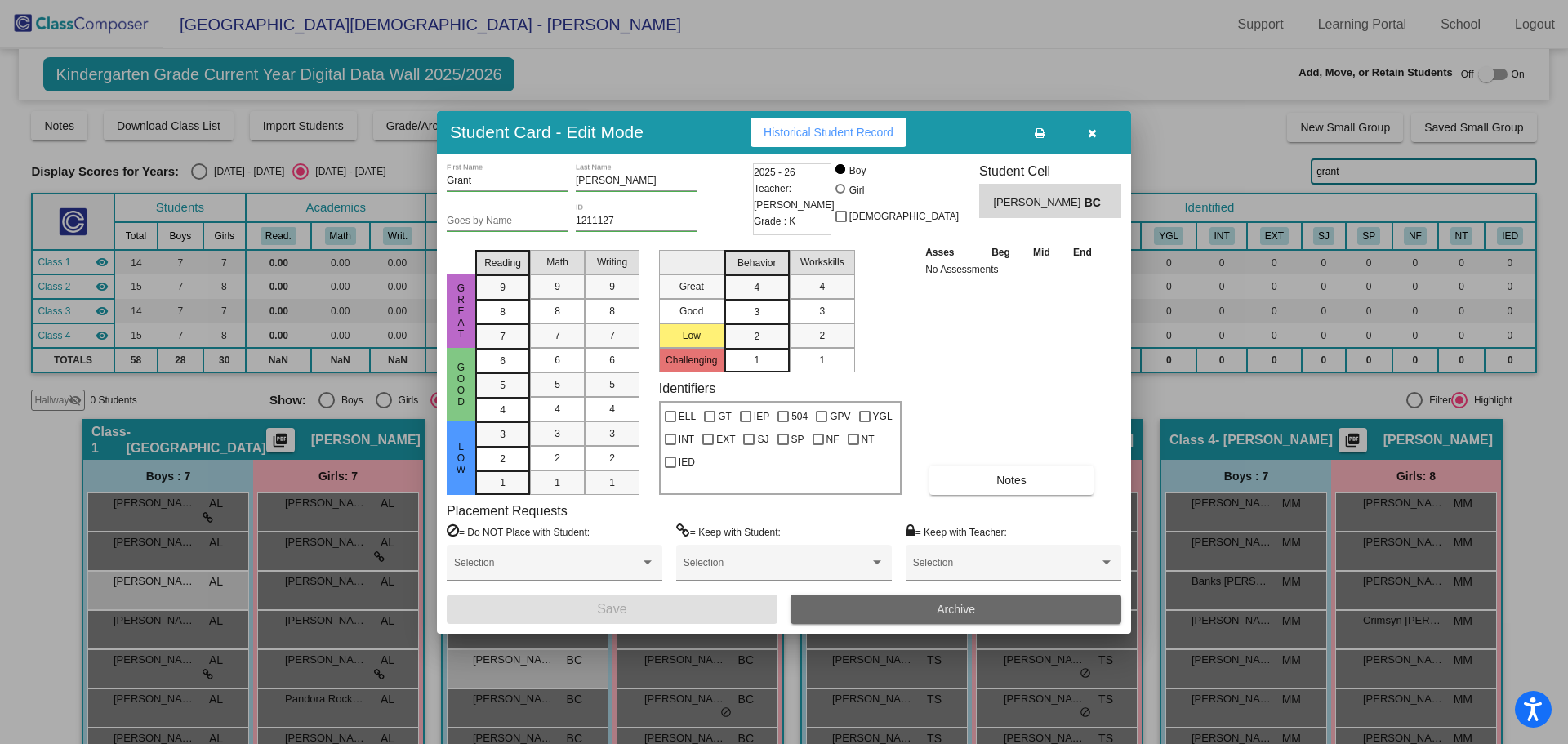 click on "Archive" at bounding box center [956, 609] 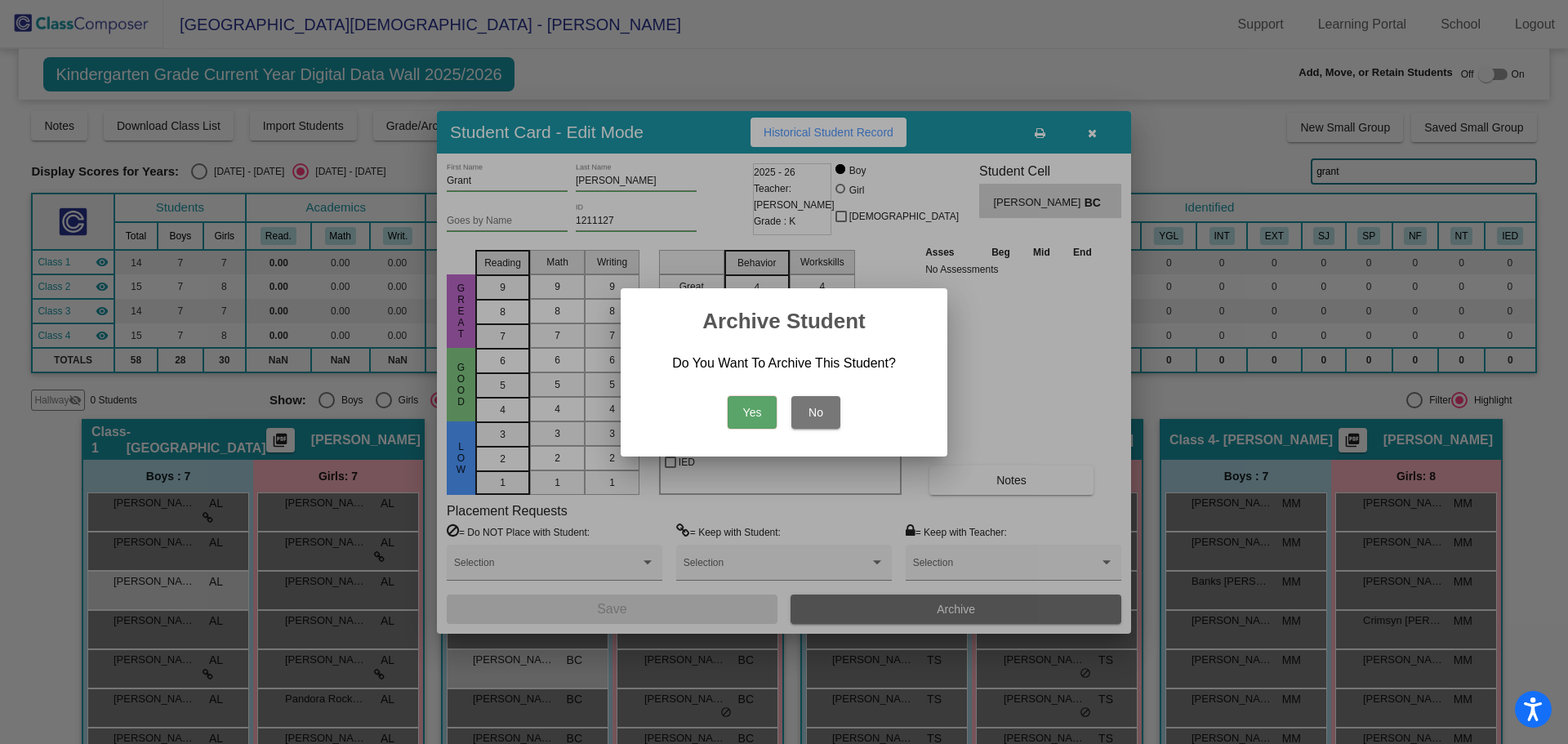click on "Yes" at bounding box center (752, 412) 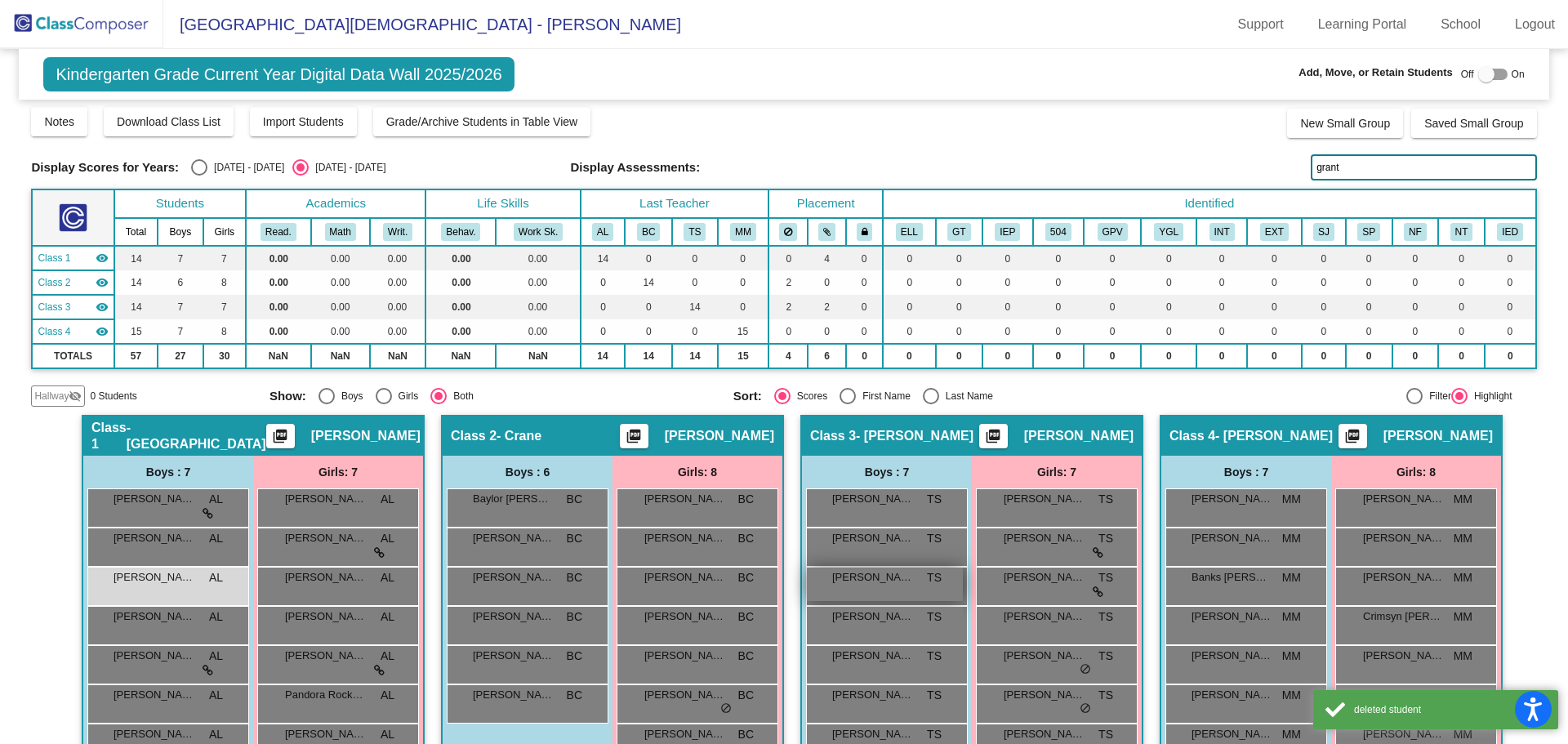 scroll, scrollTop: 0, scrollLeft: 0, axis: both 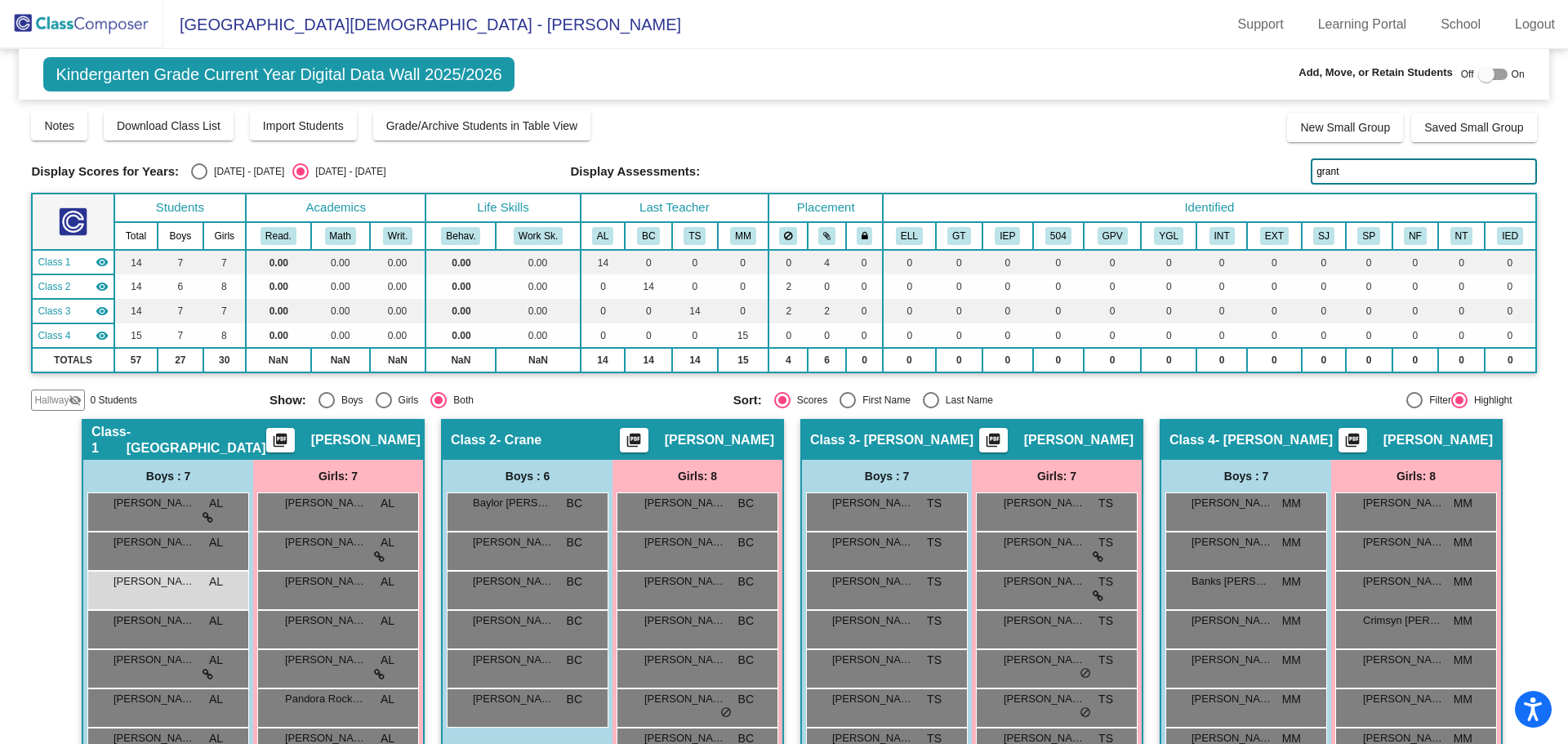 click 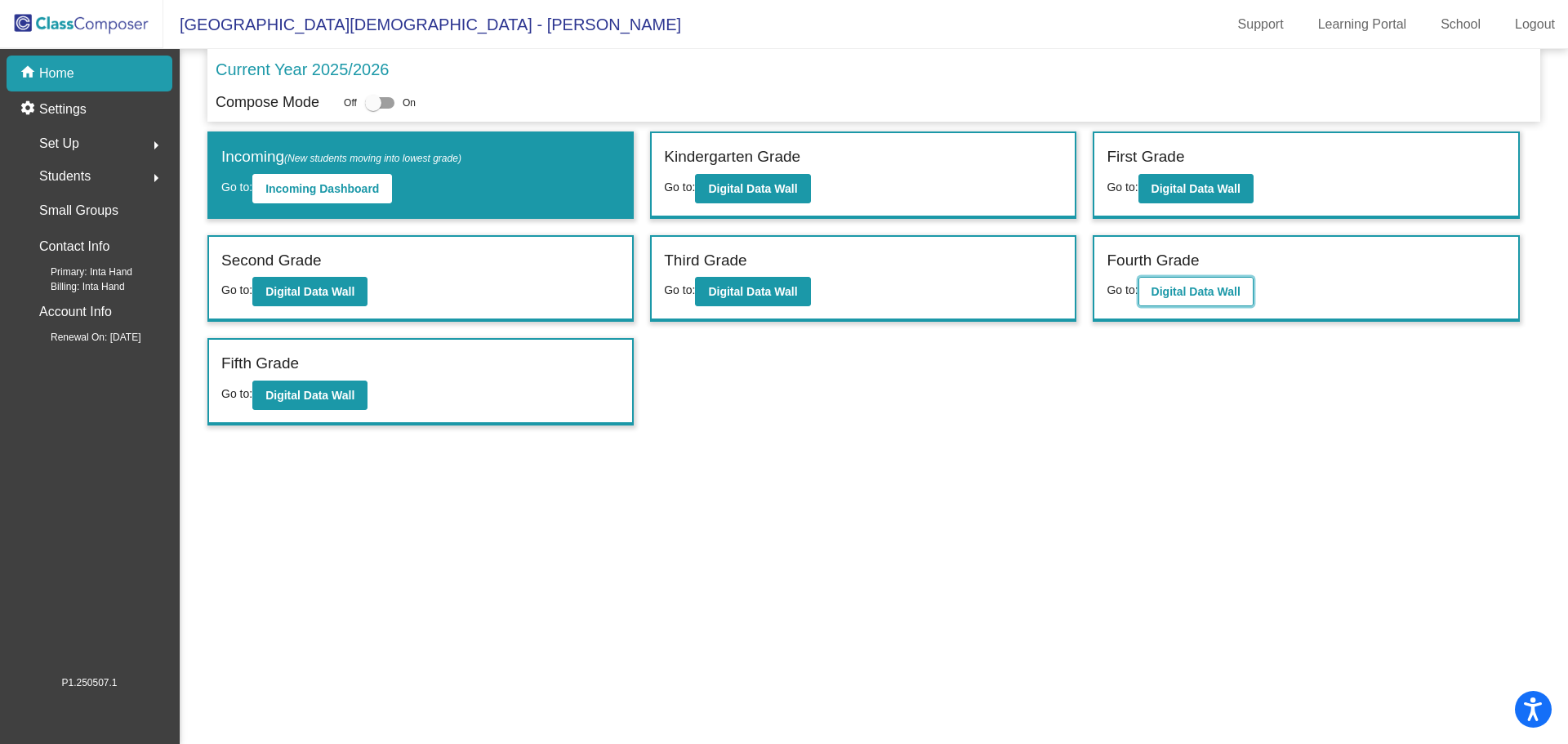 click on "Digital Data Wall" 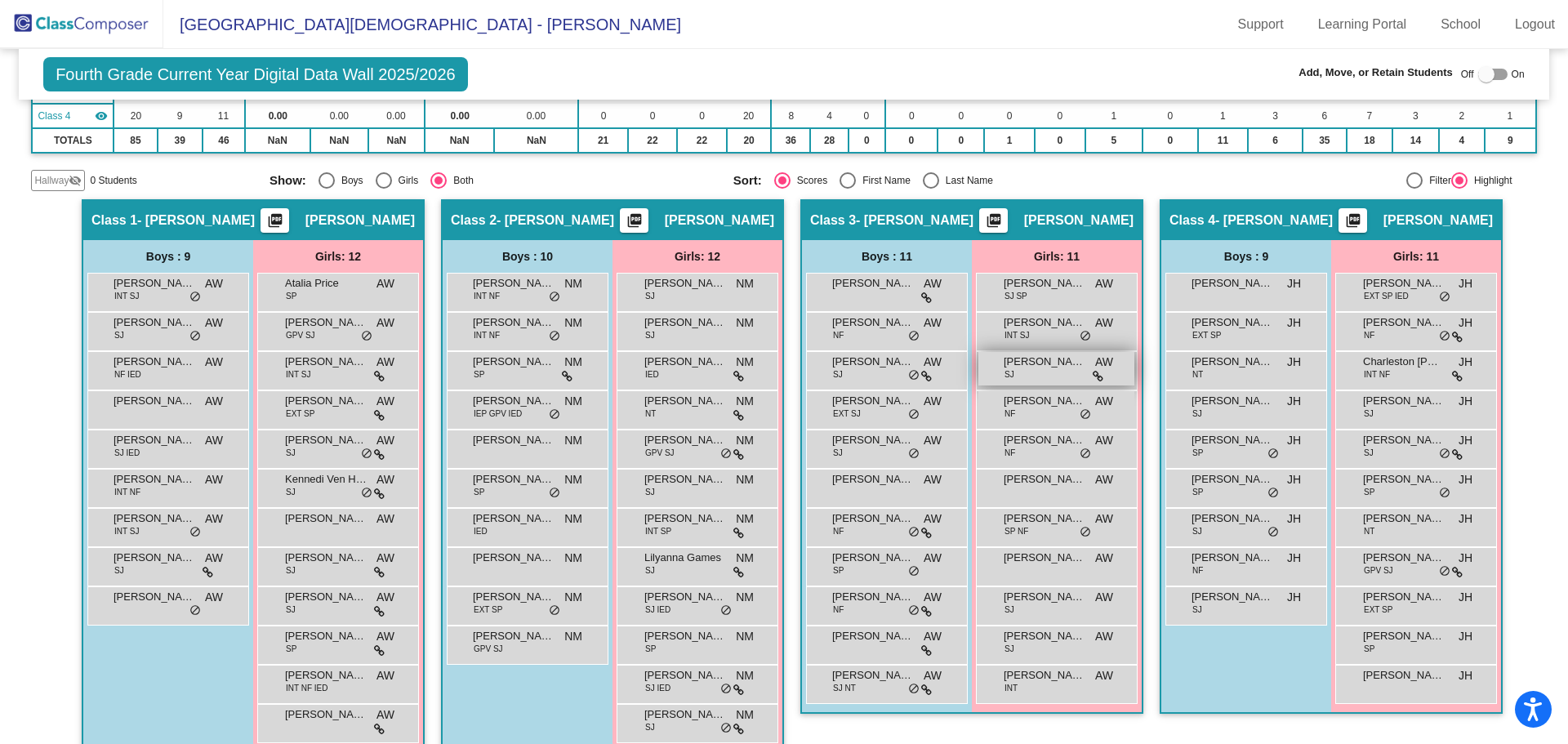 scroll, scrollTop: 245, scrollLeft: 0, axis: vertical 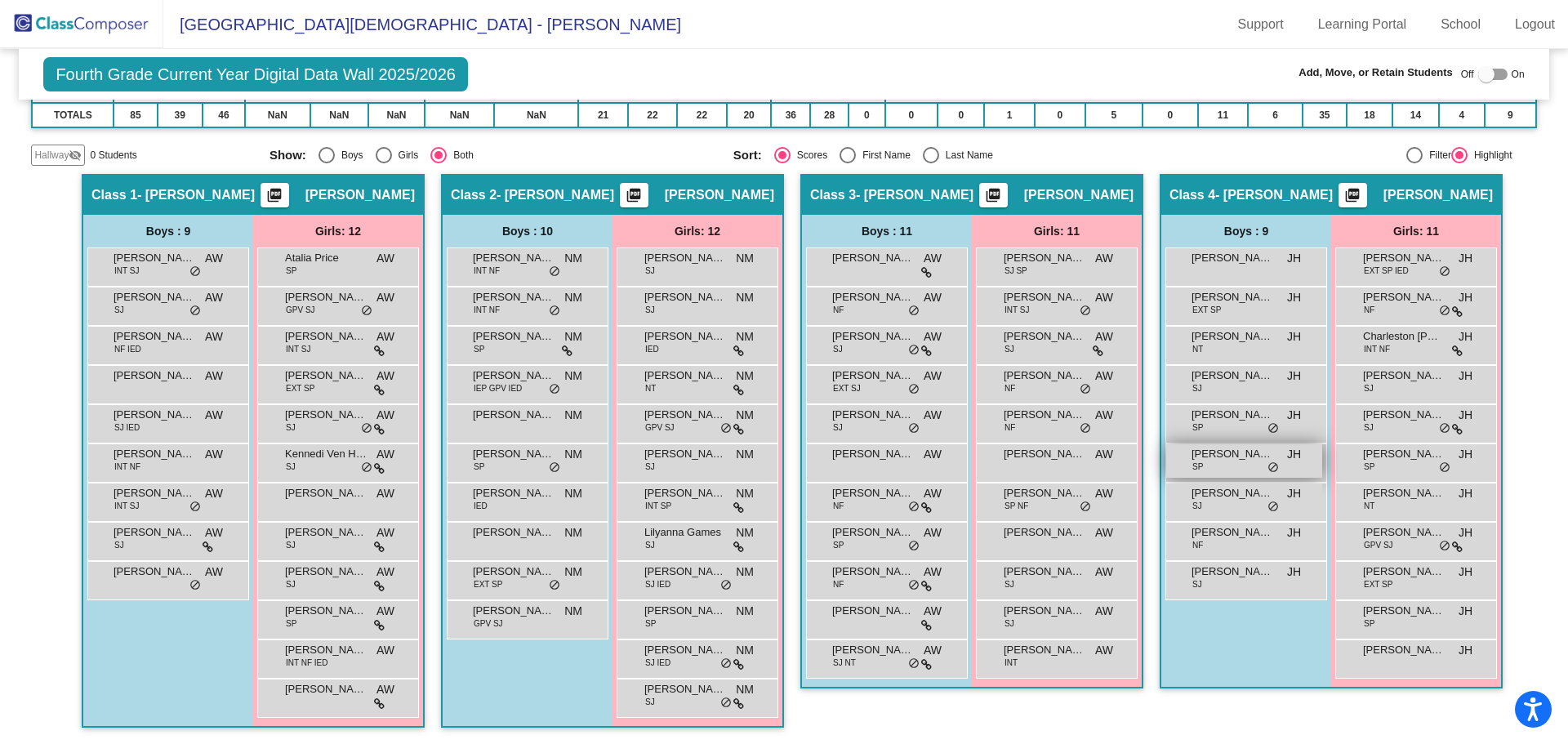 drag, startPoint x: 1054, startPoint y: 468, endPoint x: 1268, endPoint y: 460, distance: 214.14948 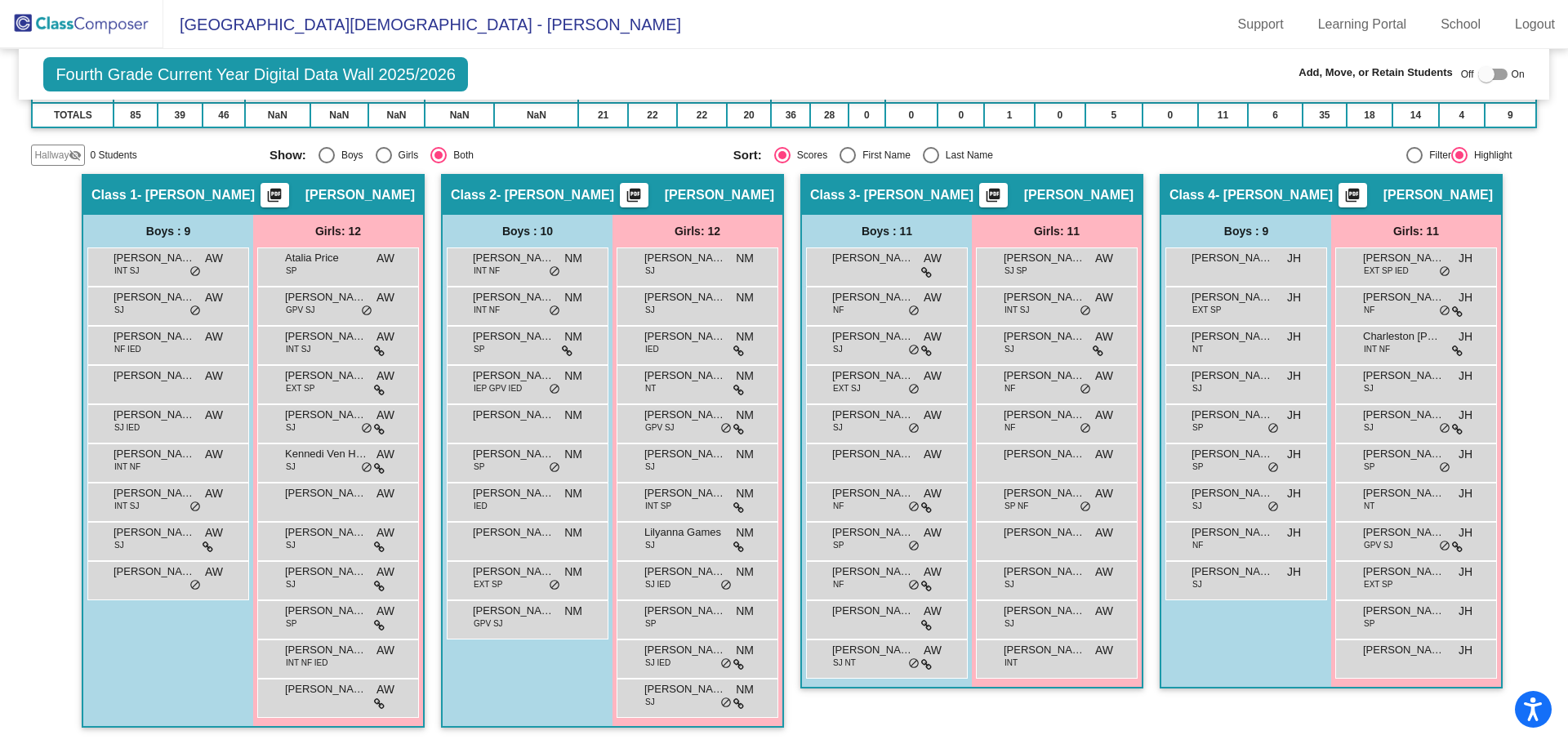 click at bounding box center (1493, 74) 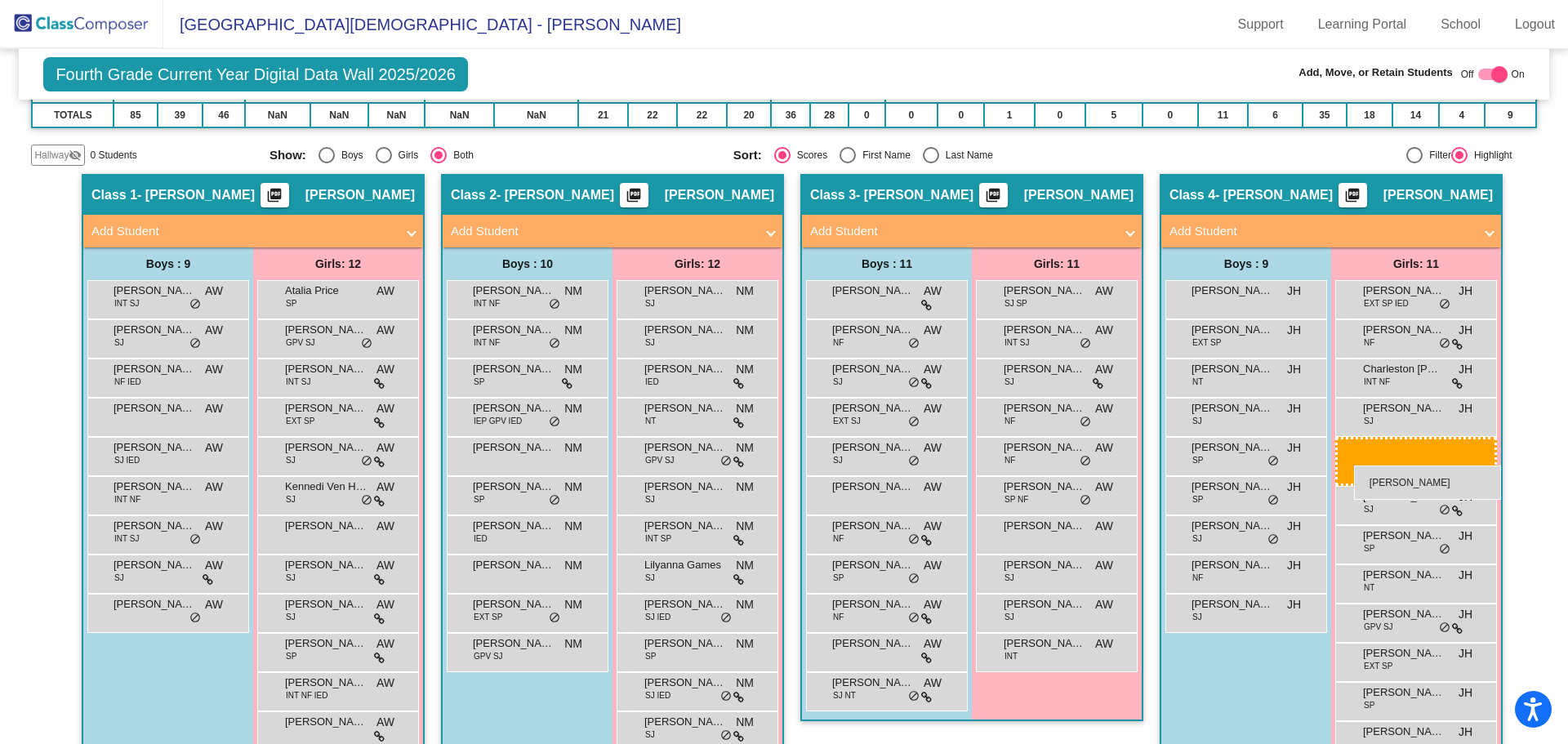 drag, startPoint x: 1090, startPoint y: 495, endPoint x: 1354, endPoint y: 466, distance: 266 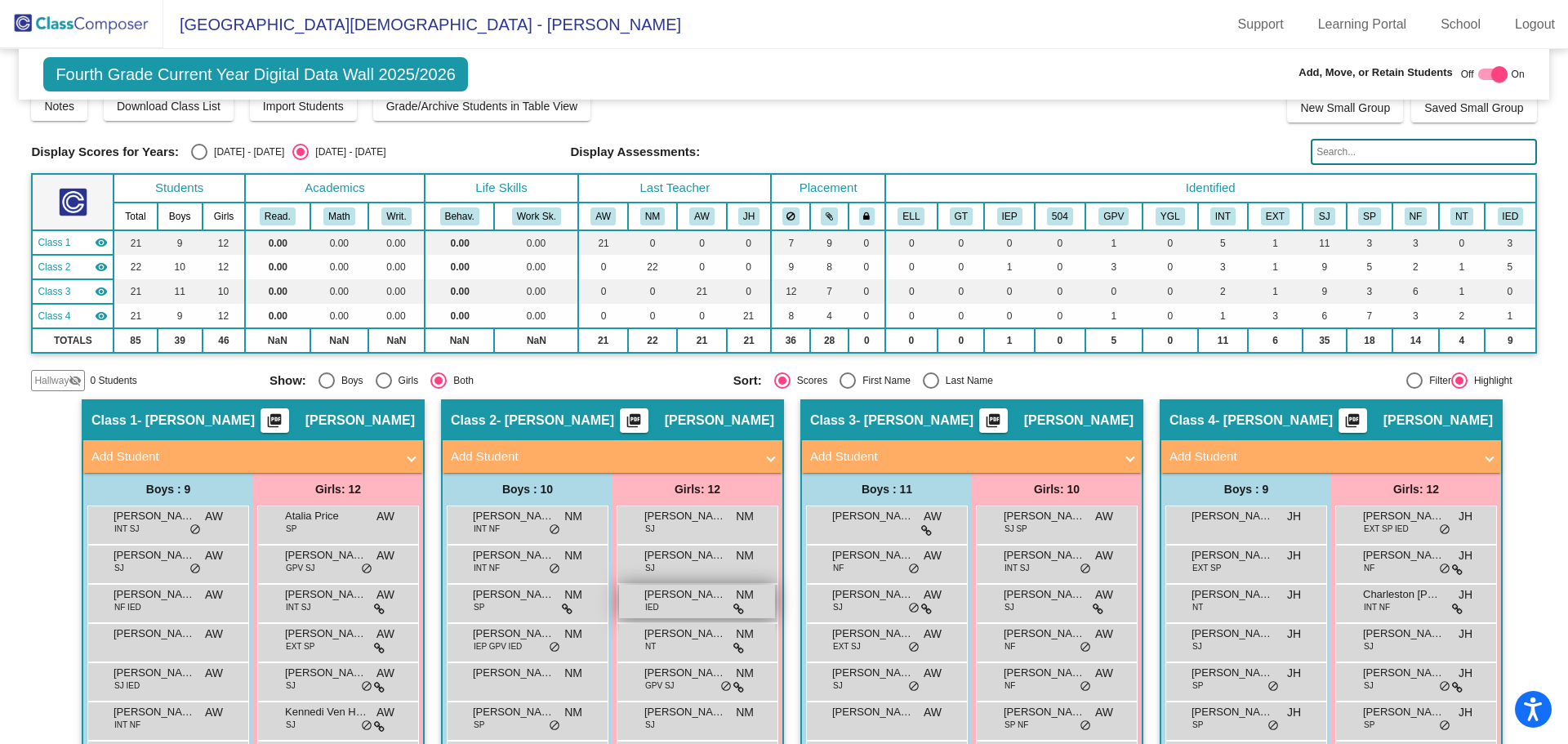 scroll, scrollTop: 0, scrollLeft: 0, axis: both 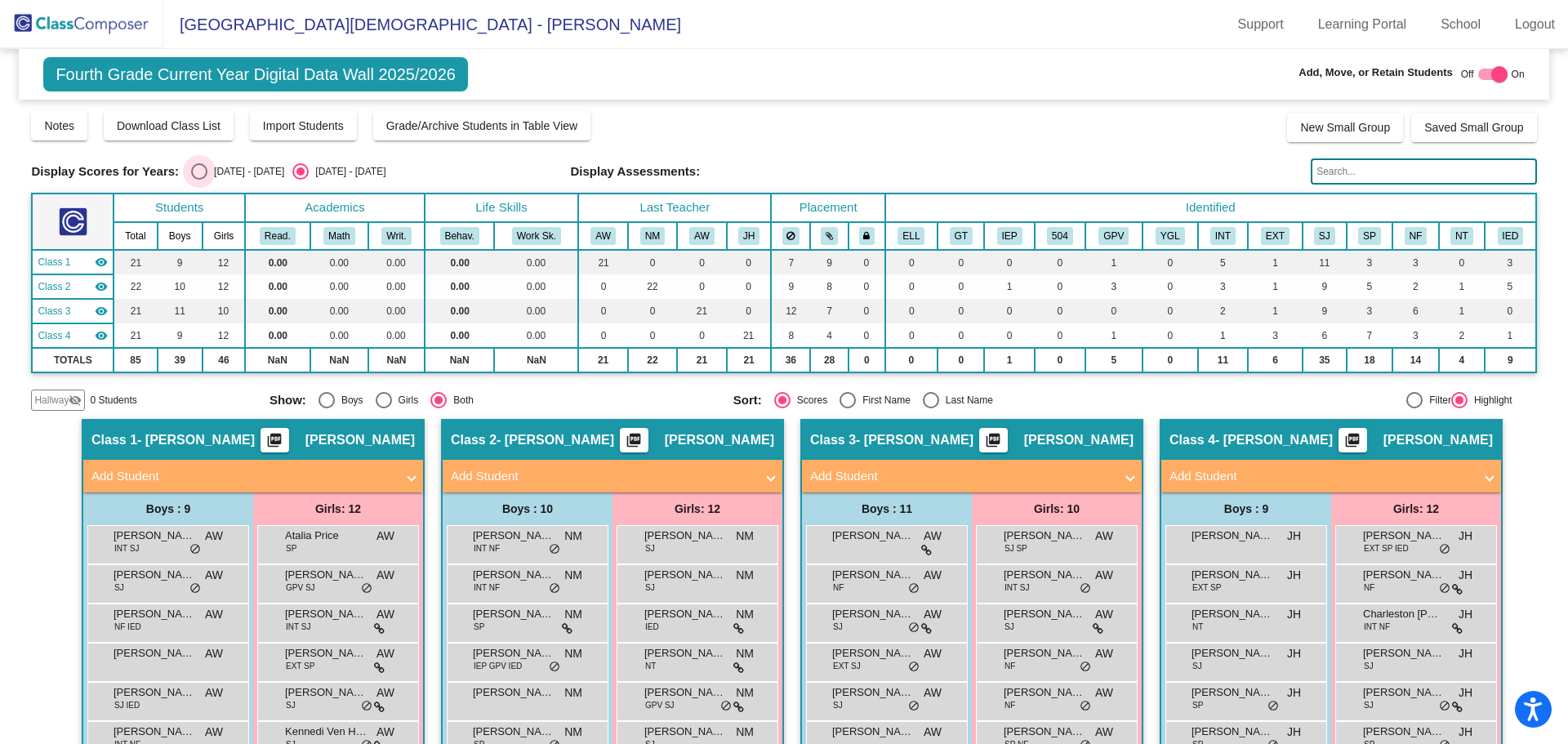 click at bounding box center (199, 172) 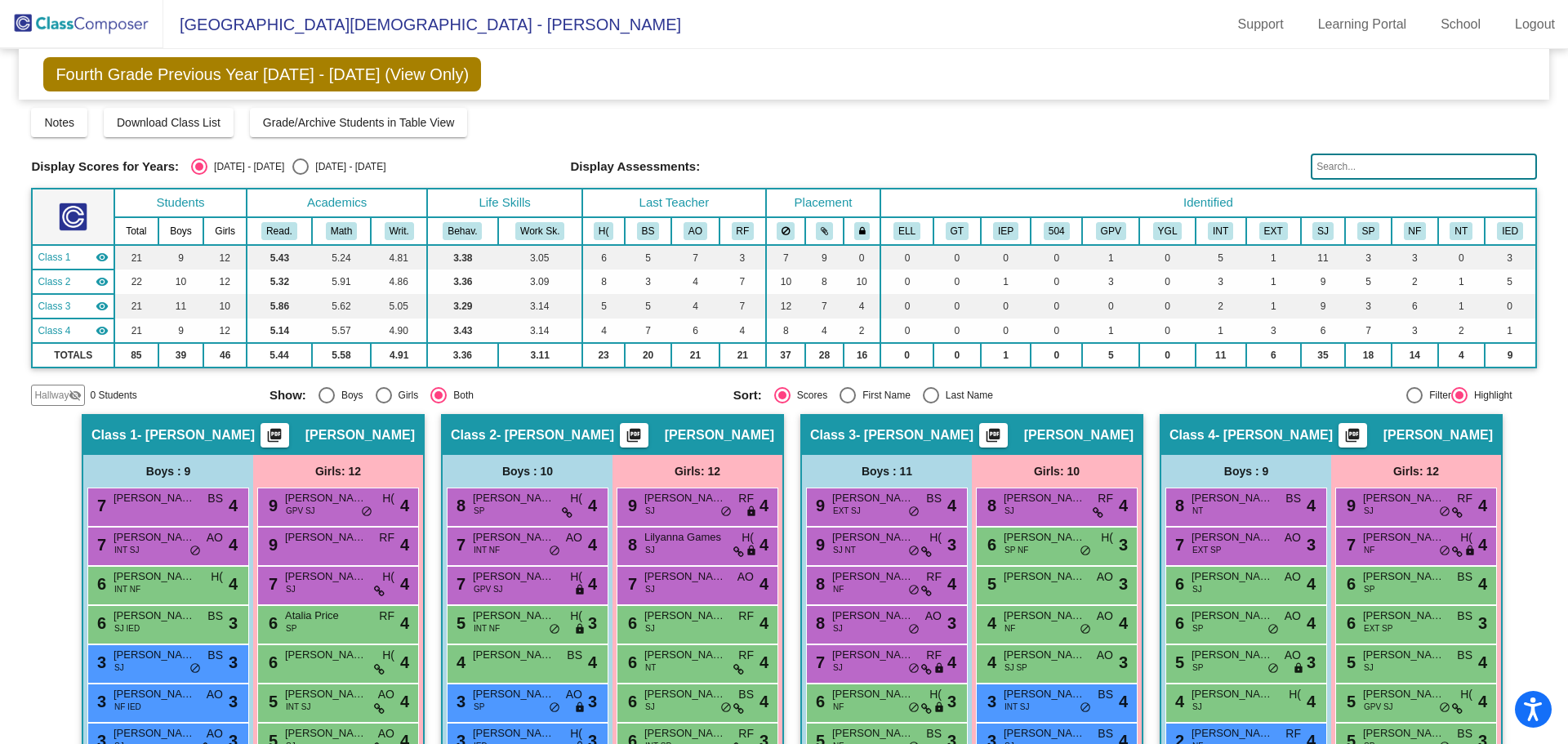 scroll, scrollTop: 0, scrollLeft: 0, axis: both 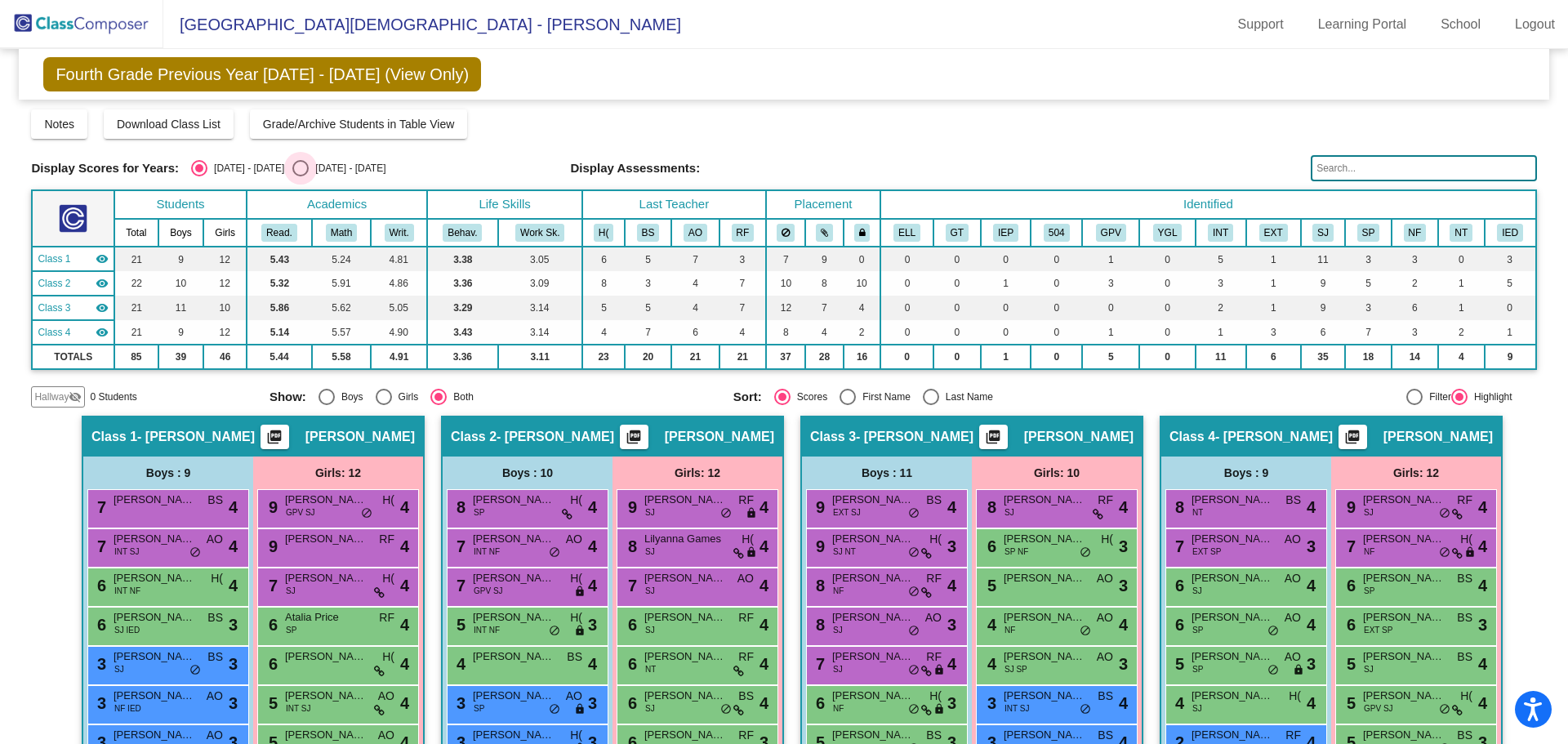 click at bounding box center (301, 168) 